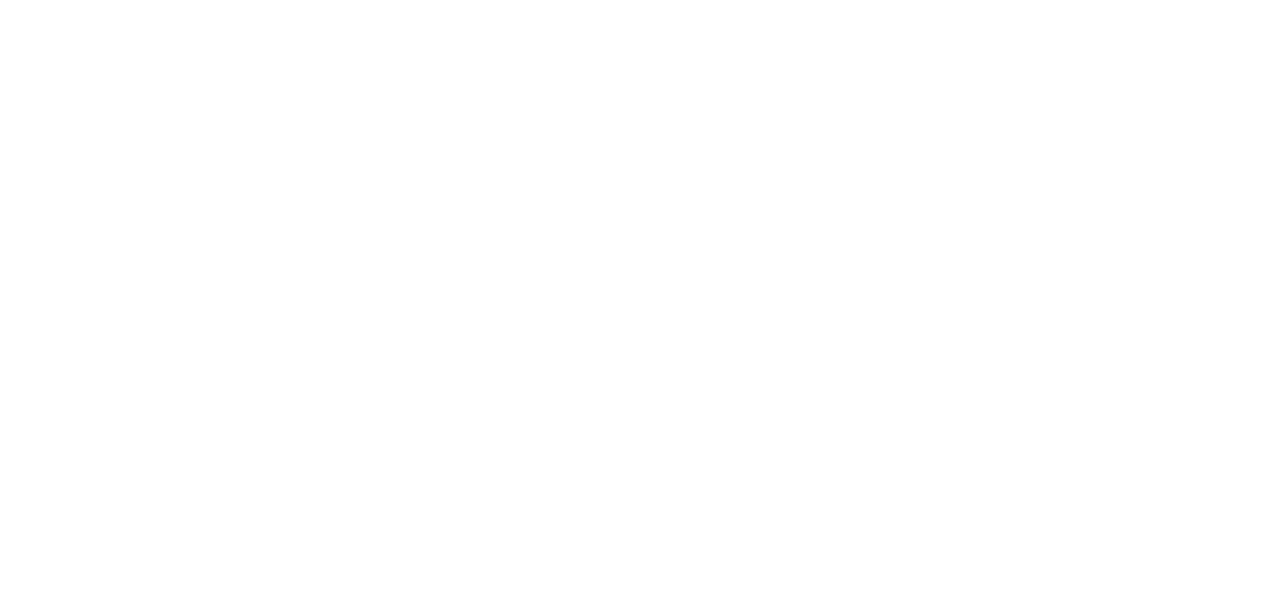 scroll, scrollTop: 0, scrollLeft: 0, axis: both 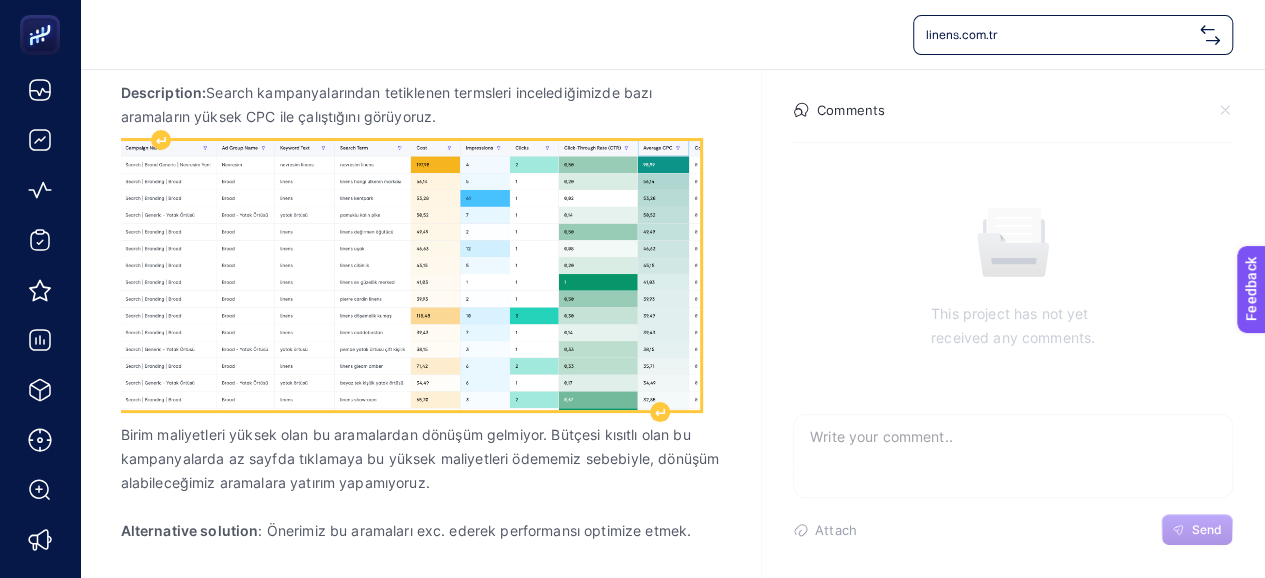 click at bounding box center (410, 275) 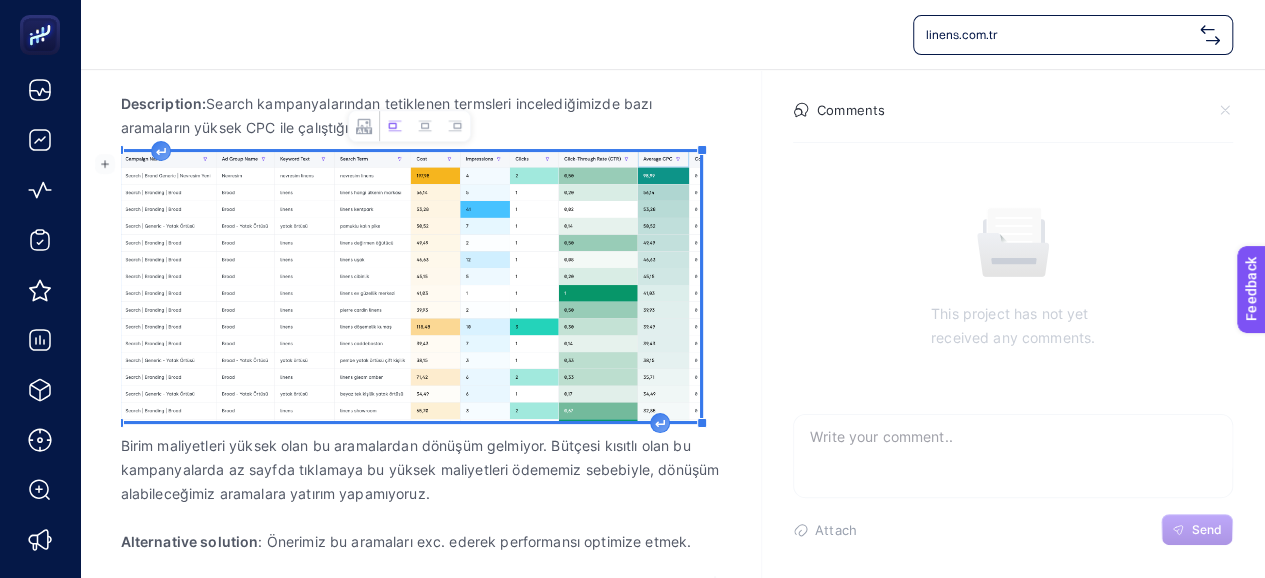 scroll, scrollTop: 394, scrollLeft: 0, axis: vertical 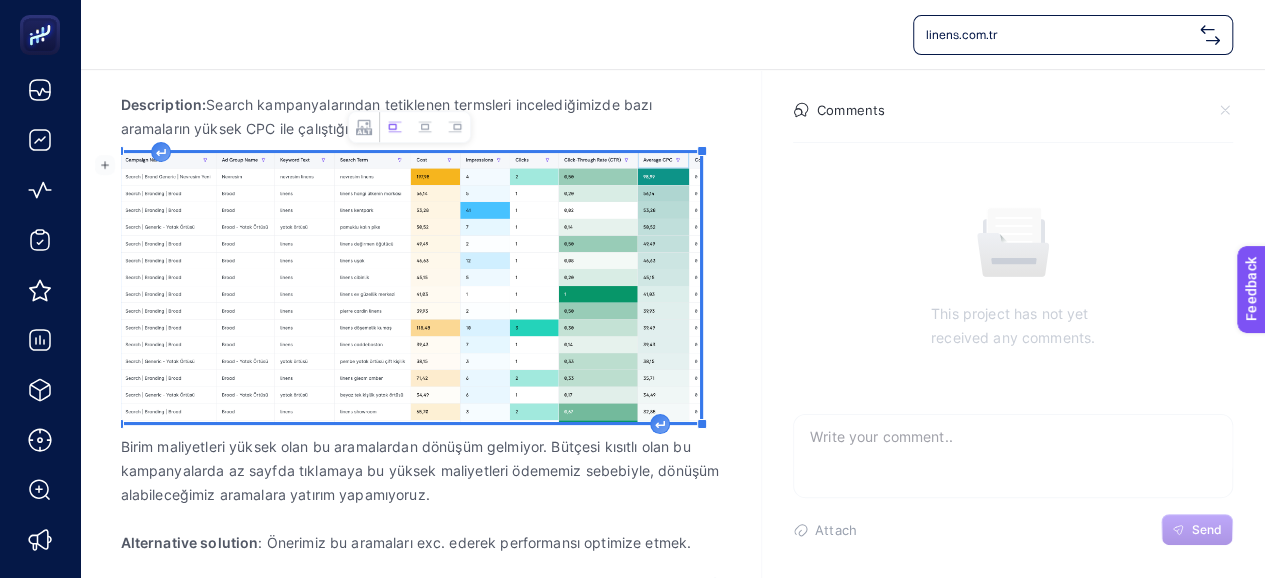 click at bounding box center (410, 287) 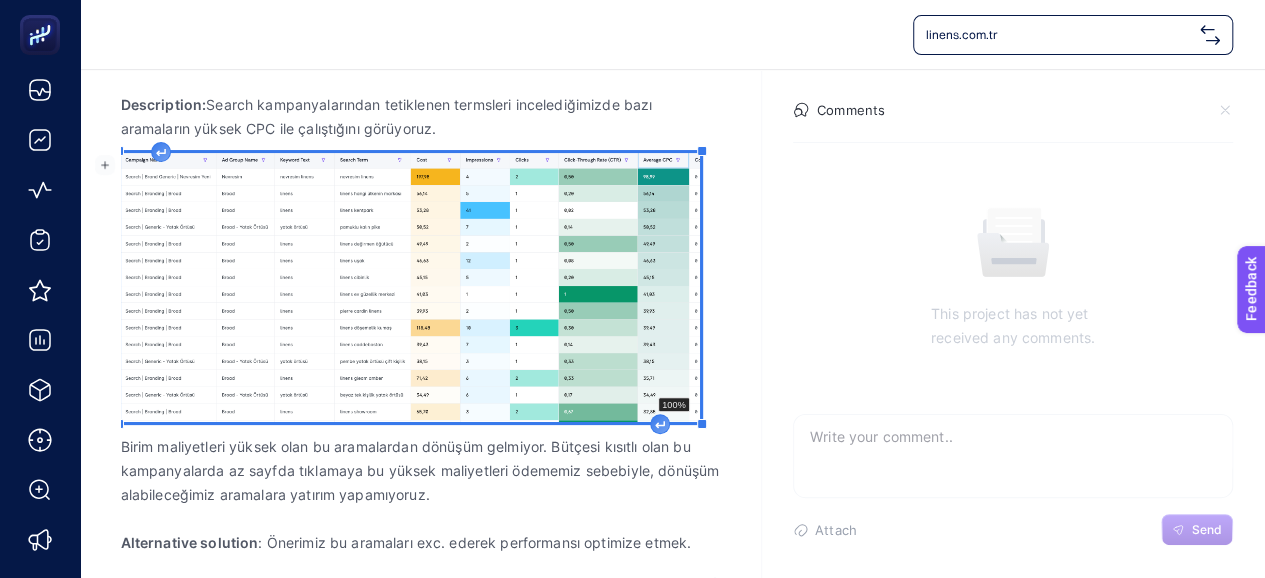 drag, startPoint x: 701, startPoint y: 425, endPoint x: 817, endPoint y: 497, distance: 136.52838 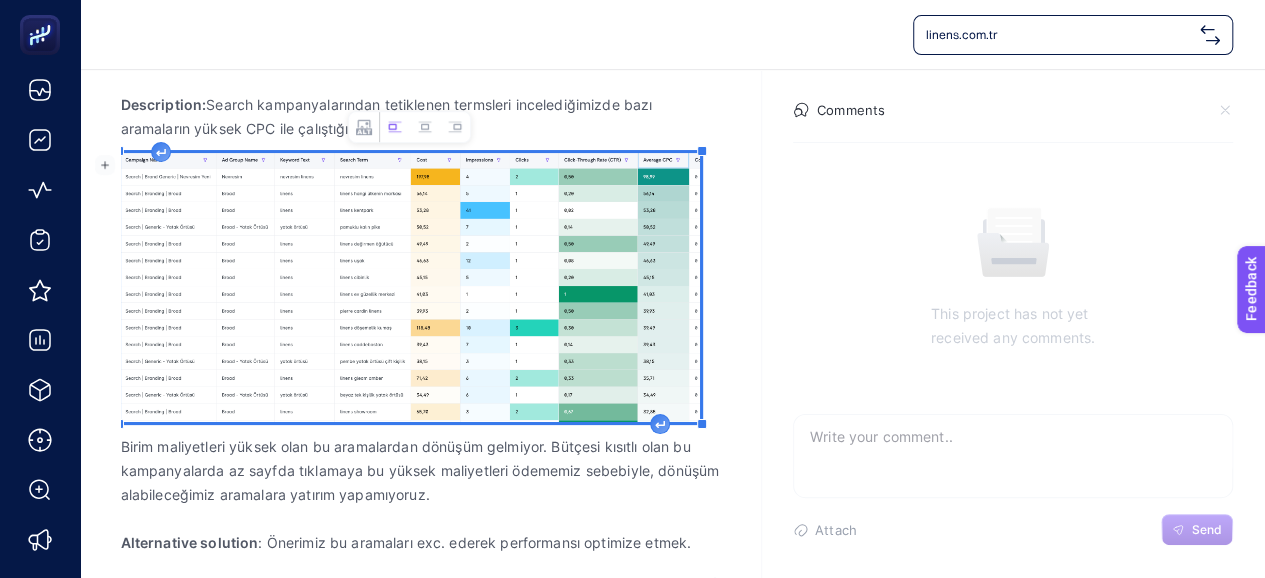 click at bounding box center (410, 287) 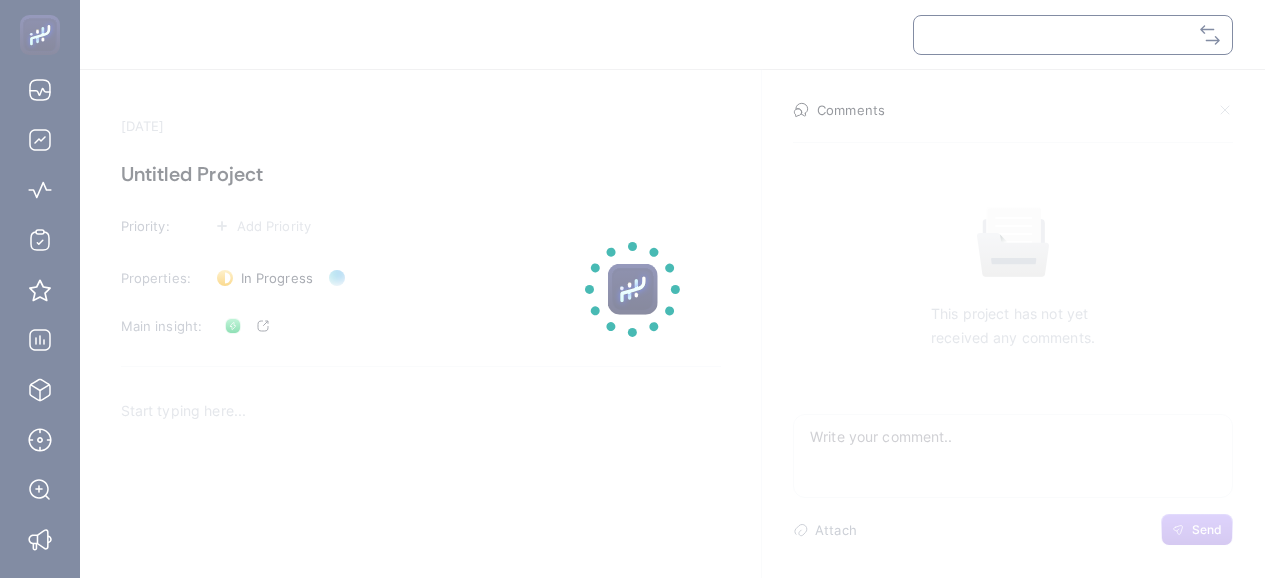 scroll, scrollTop: 0, scrollLeft: 0, axis: both 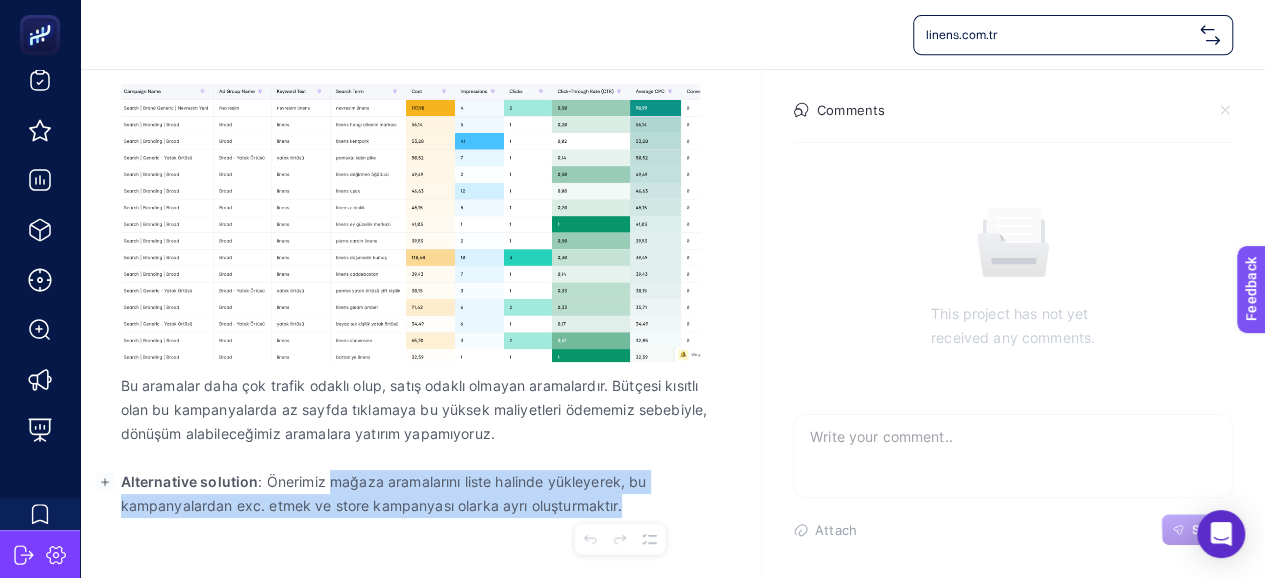 drag, startPoint x: 331, startPoint y: 475, endPoint x: 622, endPoint y: 509, distance: 292.97952 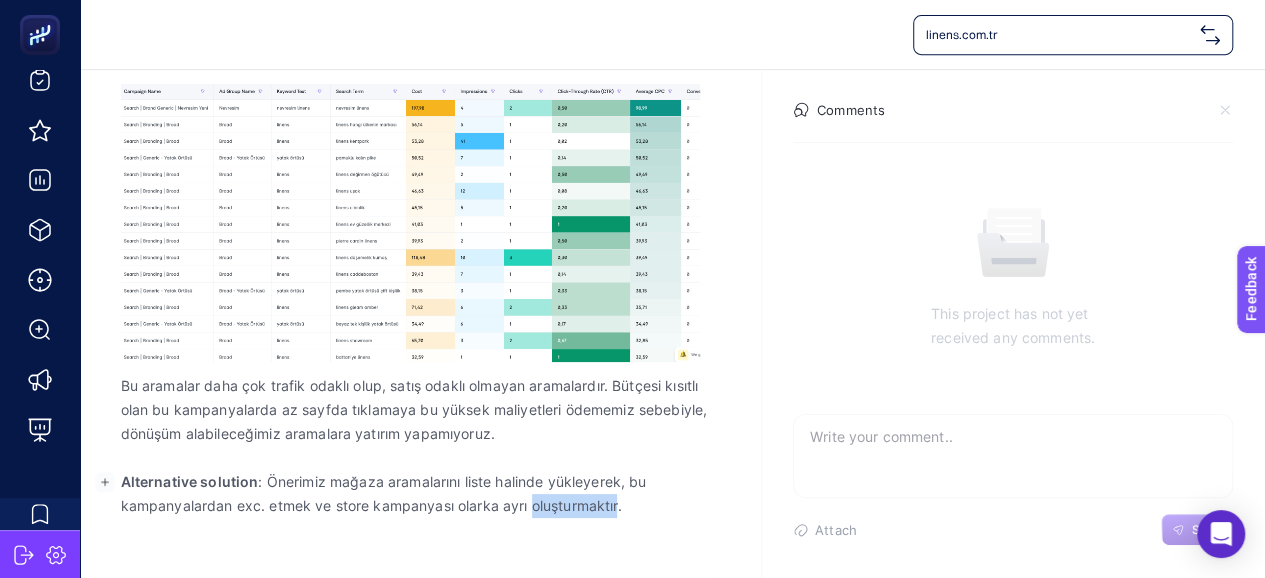 click on "Alternative solution : Önerimiz mağaza aramalarını liste halinde yükleyerek, bu kampanyalardan exc. etmek ve store kampanyası olarka ayrı oluşturmaktır." at bounding box center [421, 494] 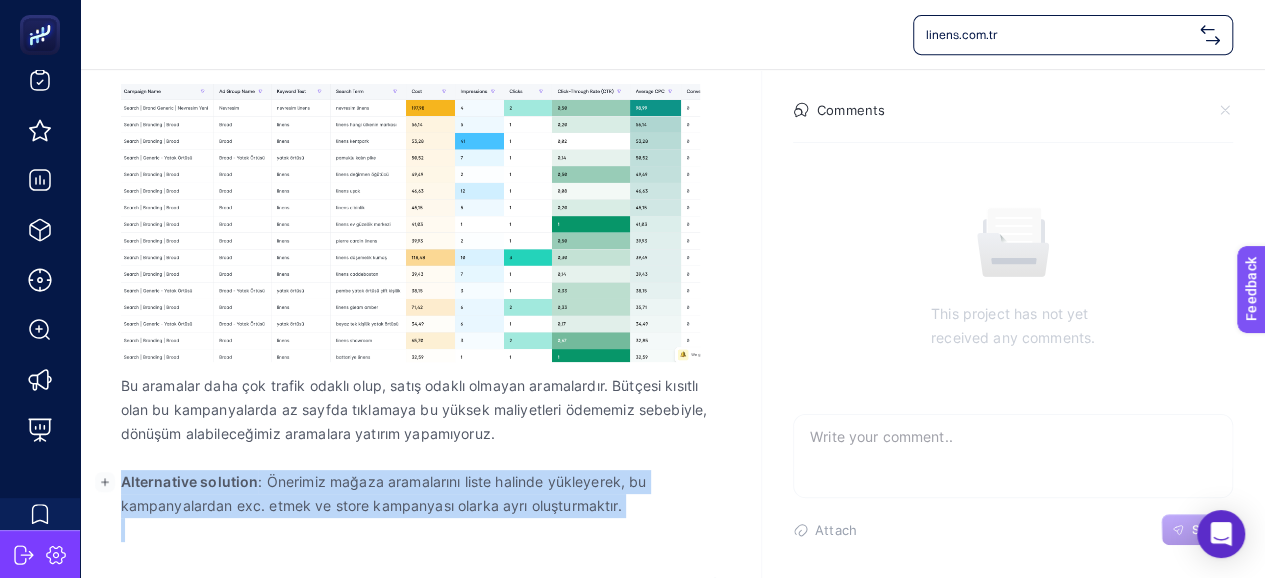 click on "Alternative solution : Önerimiz mağaza aramalarını liste halinde yükleyerek, bu kampanyalardan exc. etmek ve store kampanyası olarka ayrı oluşturmaktır." at bounding box center [421, 494] 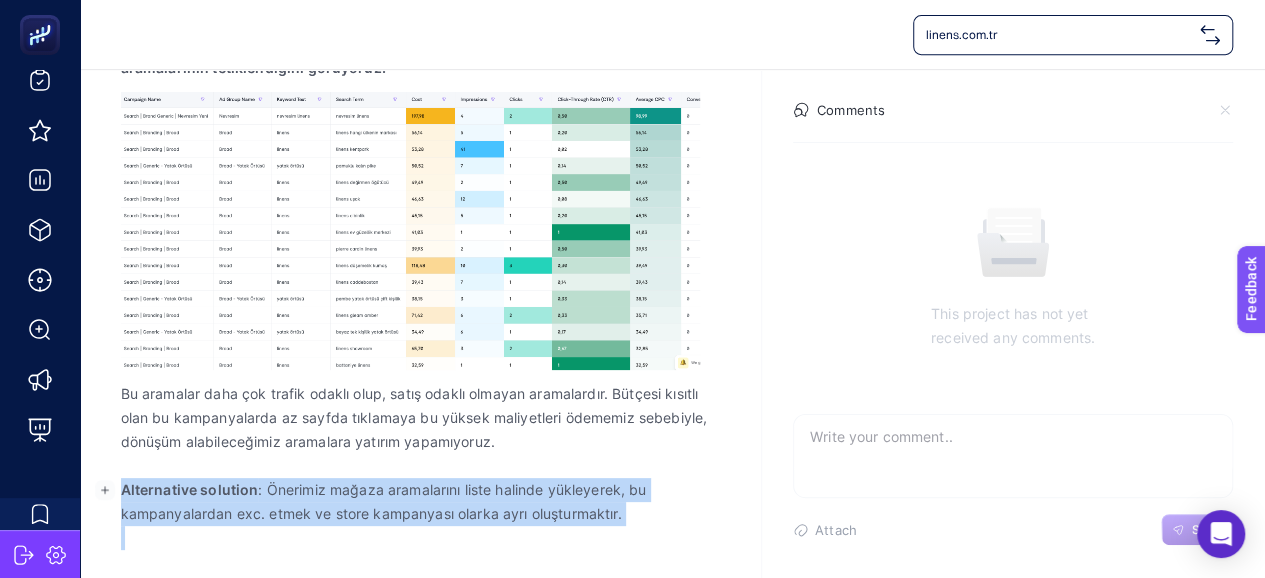 scroll, scrollTop: 431, scrollLeft: 0, axis: vertical 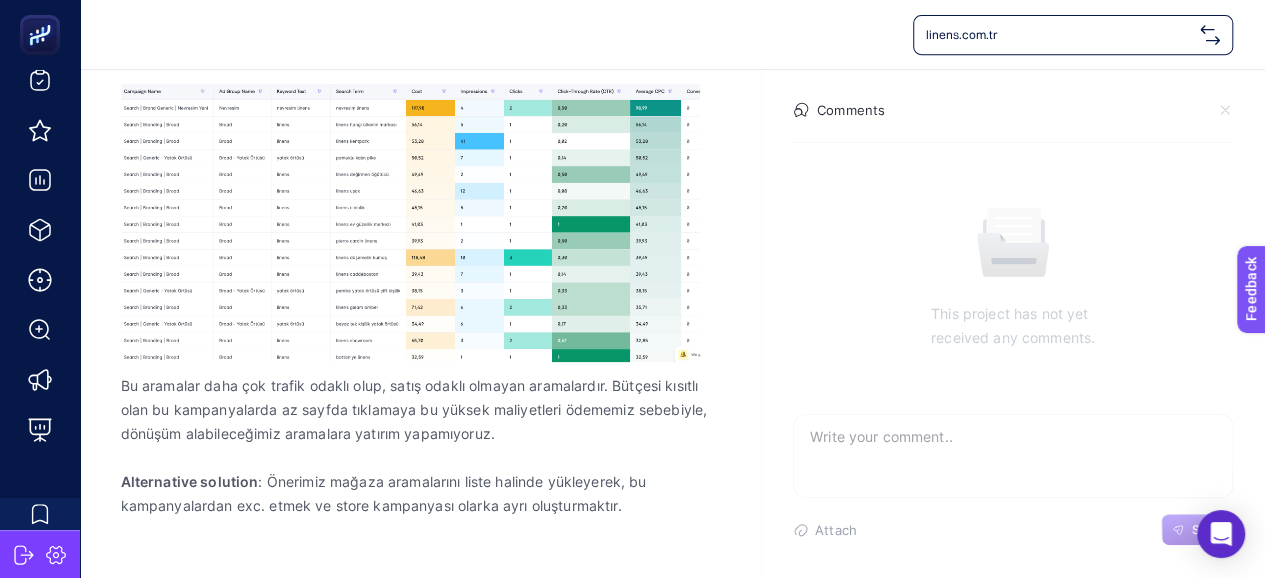 click on "Comments" at bounding box center (851, 110) 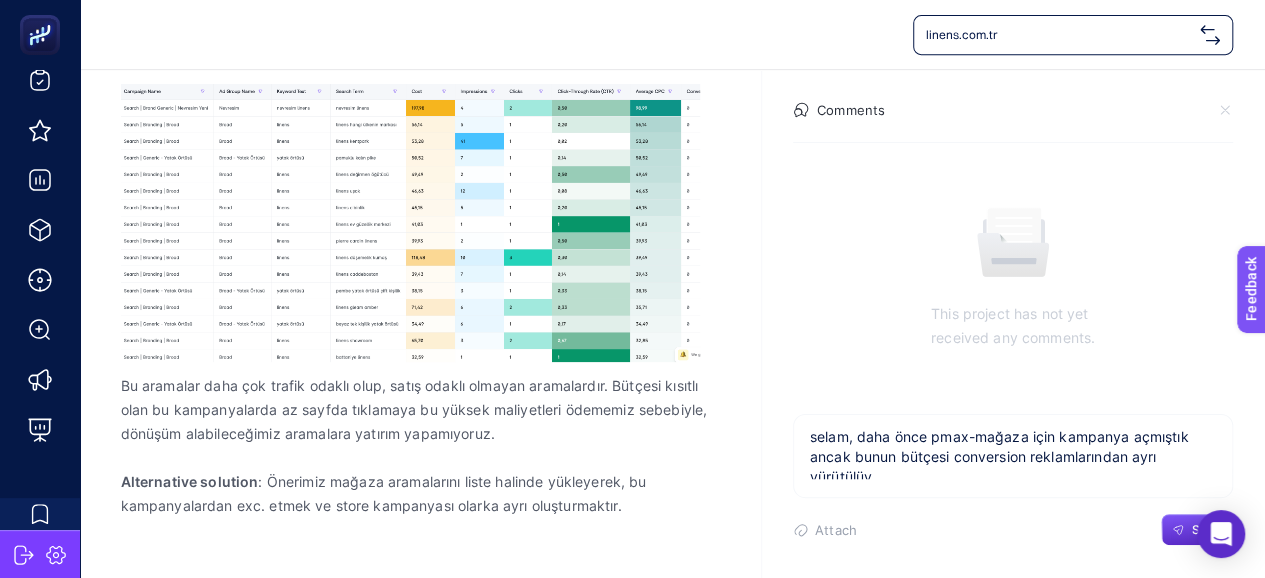 scroll, scrollTop: 6, scrollLeft: 0, axis: vertical 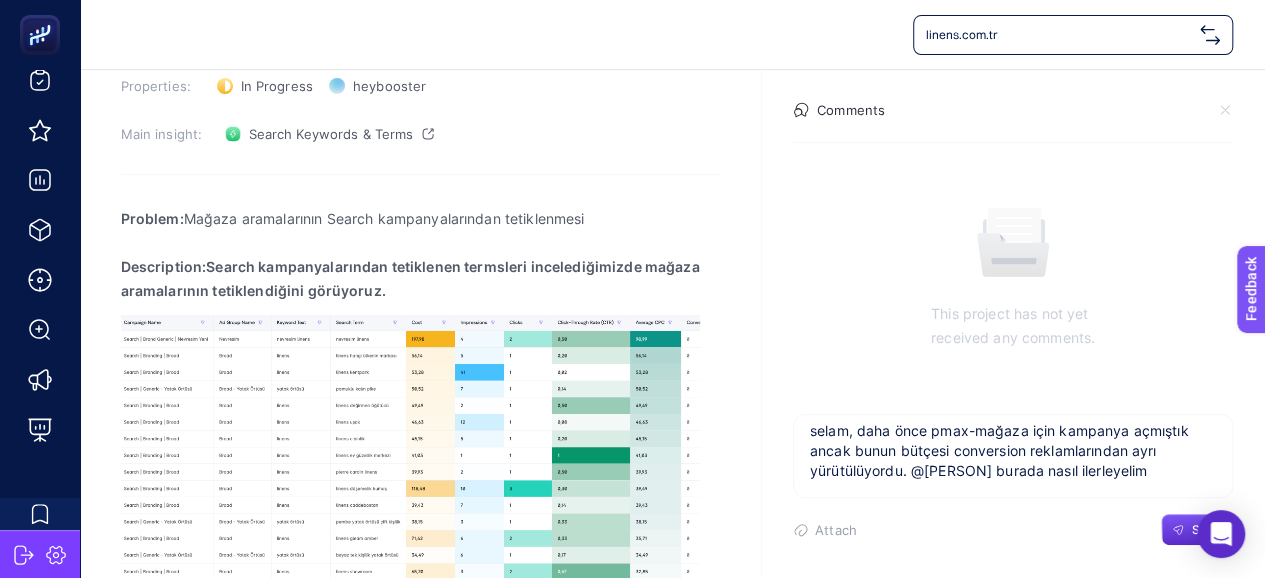 click on "selam, daha önce pmax-mağaza için kampanya açmıştık ancak bunun bütçesi conversion reklamlarından ayrı yürütülüyordu. @[PERSON] burada nasıl ilerleyelim" at bounding box center [1013, 447] 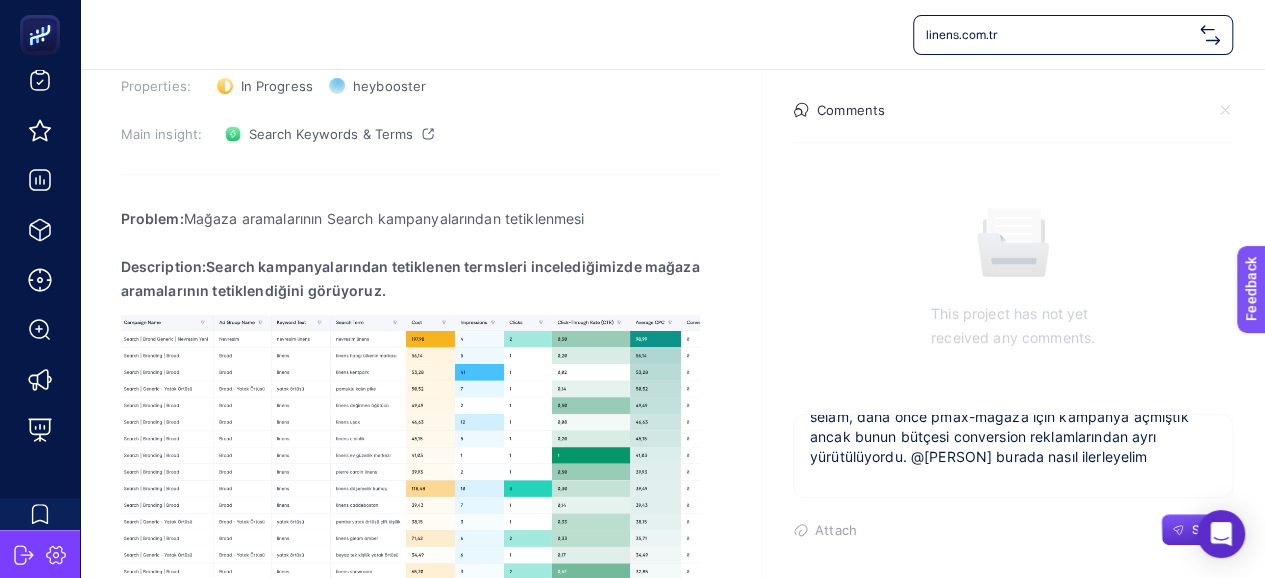 drag, startPoint x: 962, startPoint y: 488, endPoint x: 911, endPoint y: 487, distance: 51.009804 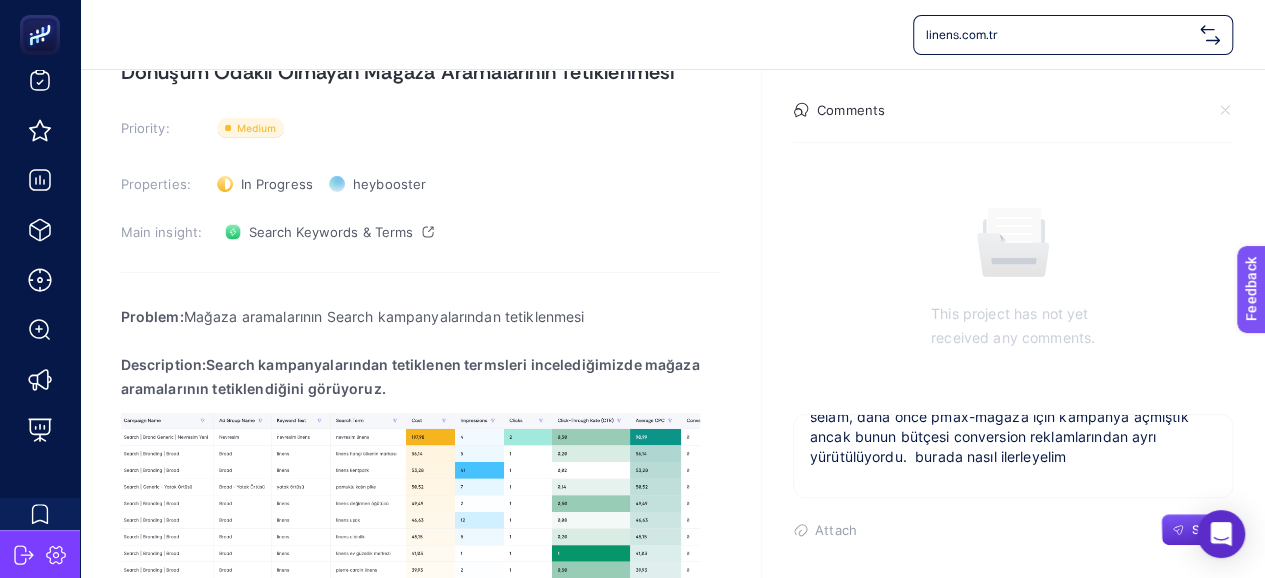 scroll, scrollTop: 100, scrollLeft: 0, axis: vertical 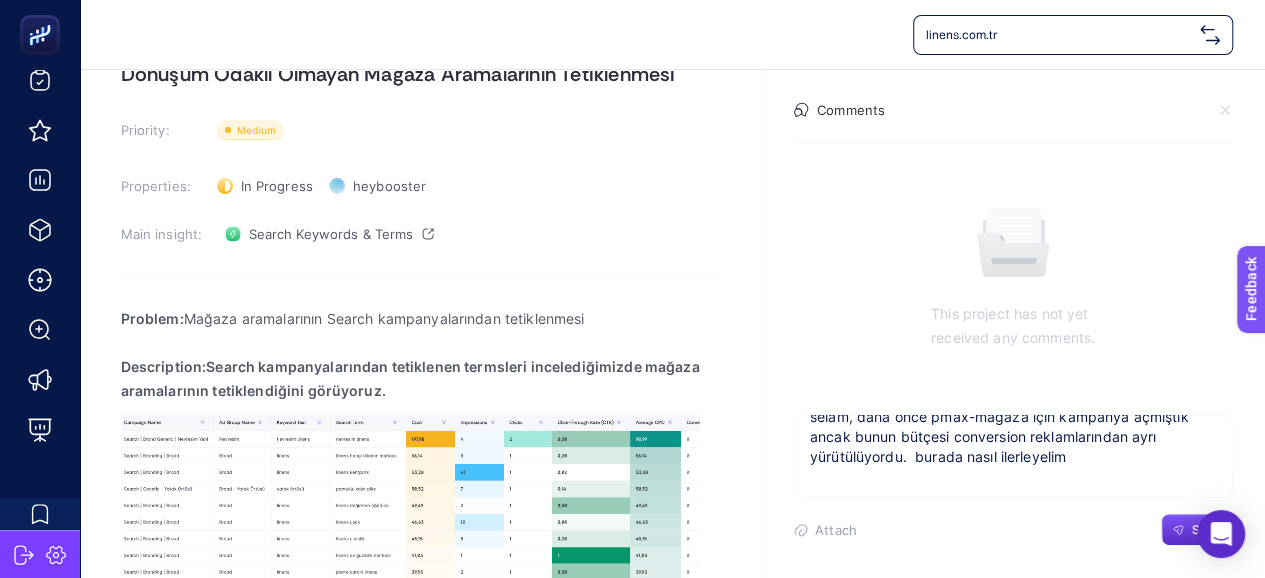 type on "selam, daha önce pmax-mağaza için kampanya açmıştık ancak bunun bütçesi conversion reklamlarından ayrı yürütülüyordu.  burada nasıl ilerleyelim" 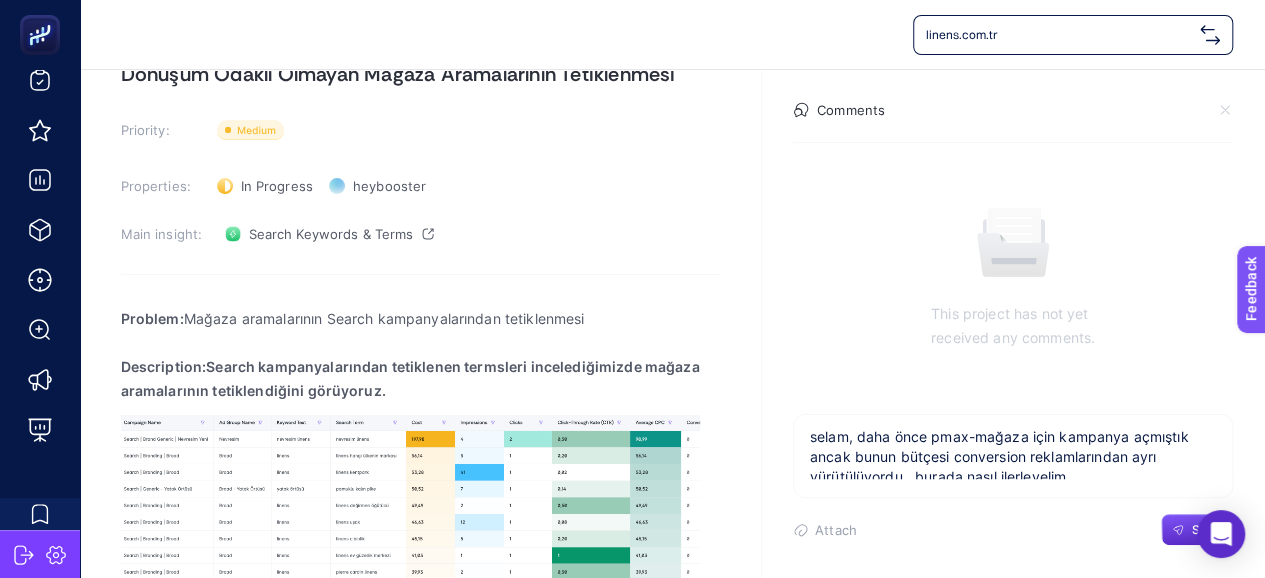scroll, scrollTop: 20, scrollLeft: 0, axis: vertical 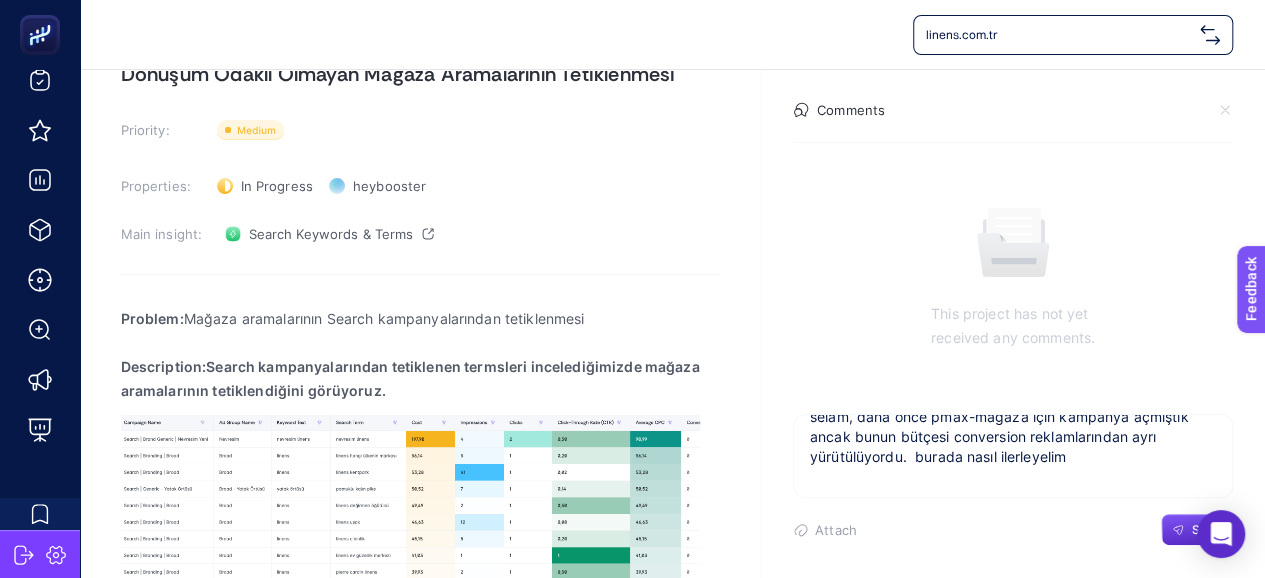 drag, startPoint x: 855, startPoint y: 434, endPoint x: 1101, endPoint y: 463, distance: 247.70345 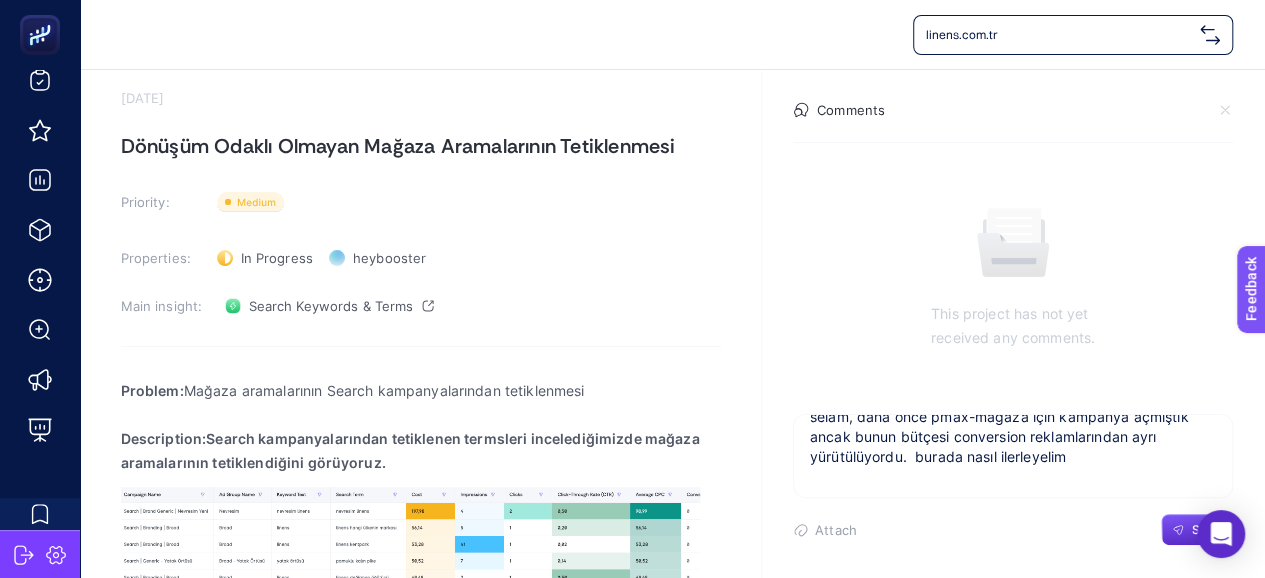 scroll, scrollTop: 0, scrollLeft: 0, axis: both 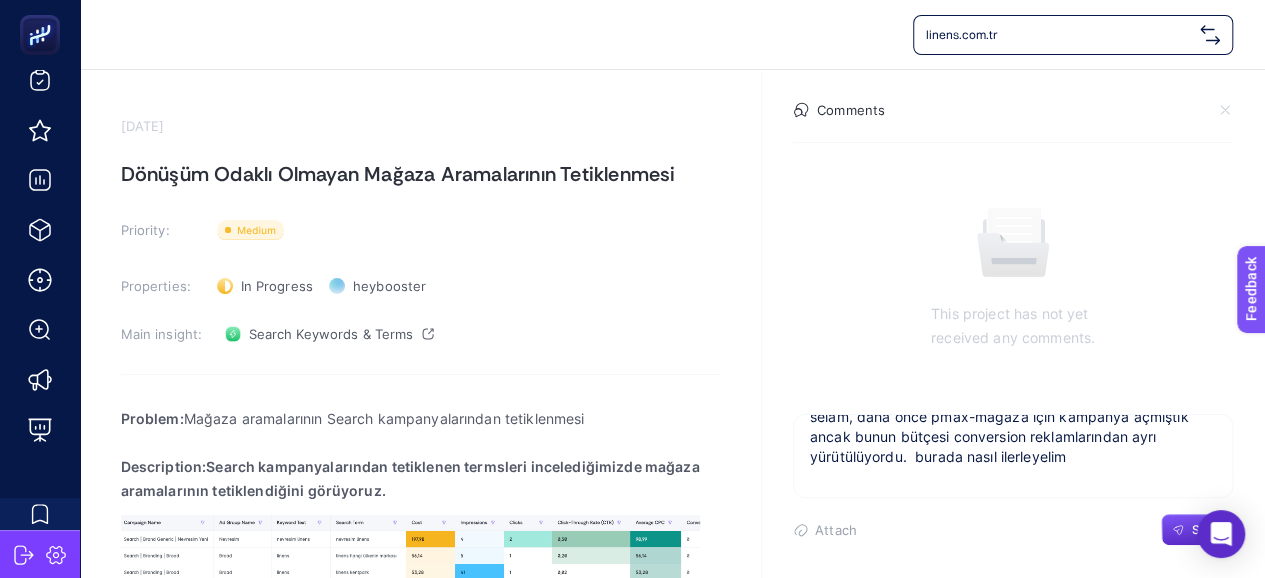 click on "selam, daha önce pmax-mağaza için kampanya açmıştık ancak bunun bütçesi conversion reklamlarından ayrı yürütülüyordu.  burada nasıl ilerleyelim" at bounding box center [1013, 447] 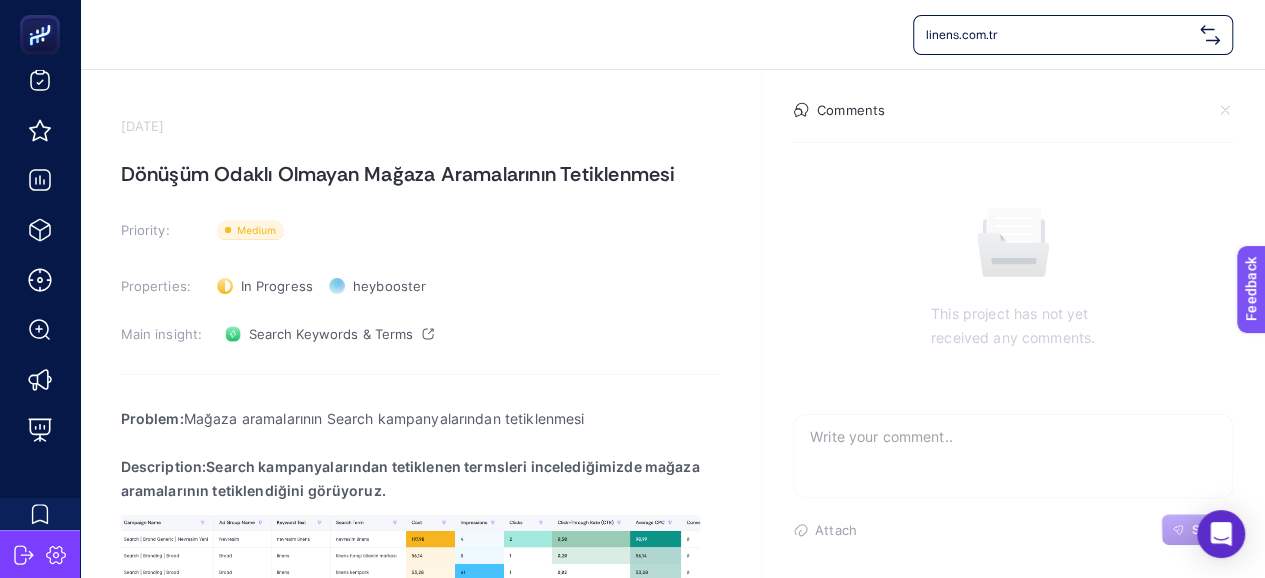 scroll, scrollTop: 0, scrollLeft: 0, axis: both 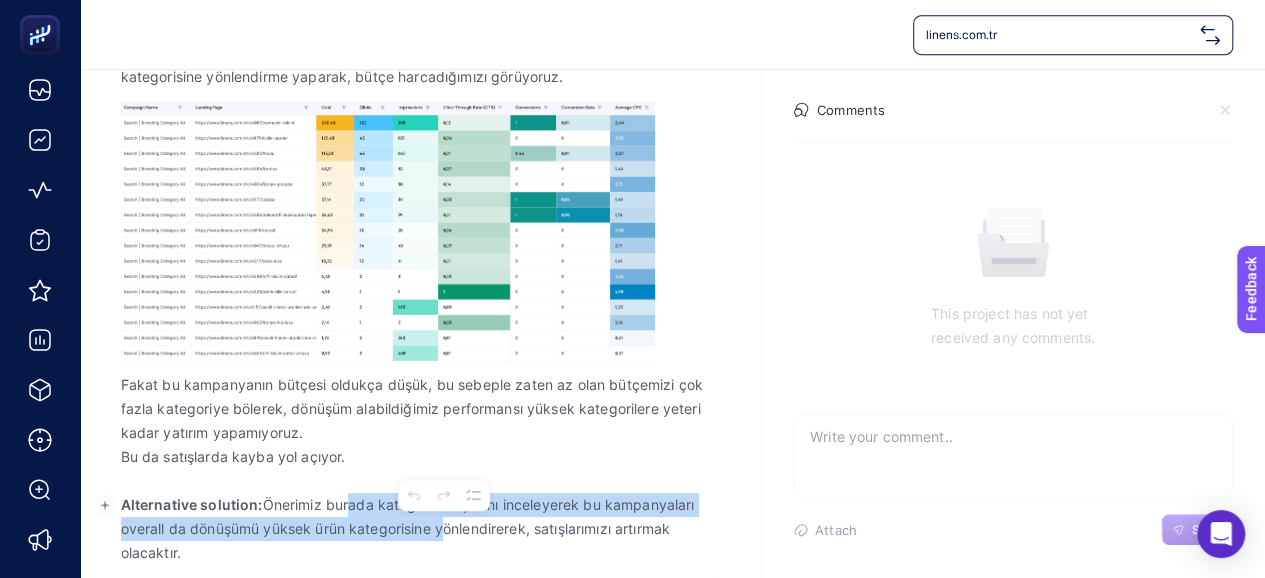 drag, startPoint x: 352, startPoint y: 499, endPoint x: 442, endPoint y: 537, distance: 97.6934 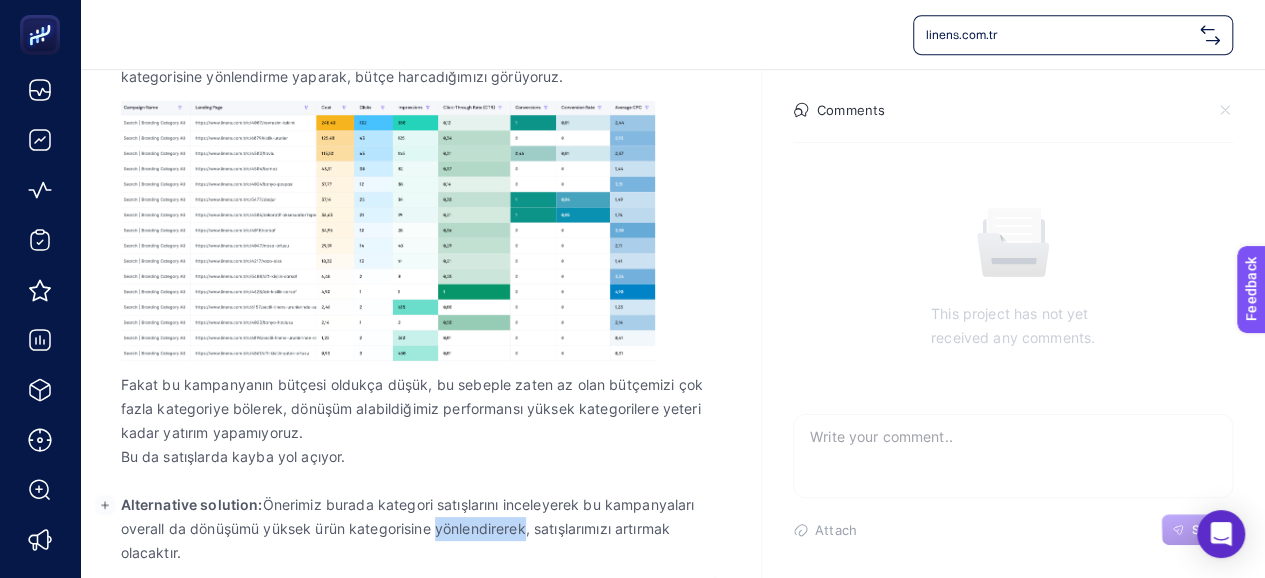 click on "Alternative solution:  Önerimiz burada kategori satışlarını inceleyerek bu kampanyaları overall da dönüşümü yüksek ürün kategorisine yönlendirerek, satışlarımızı artırmak olacaktır." at bounding box center [421, 529] 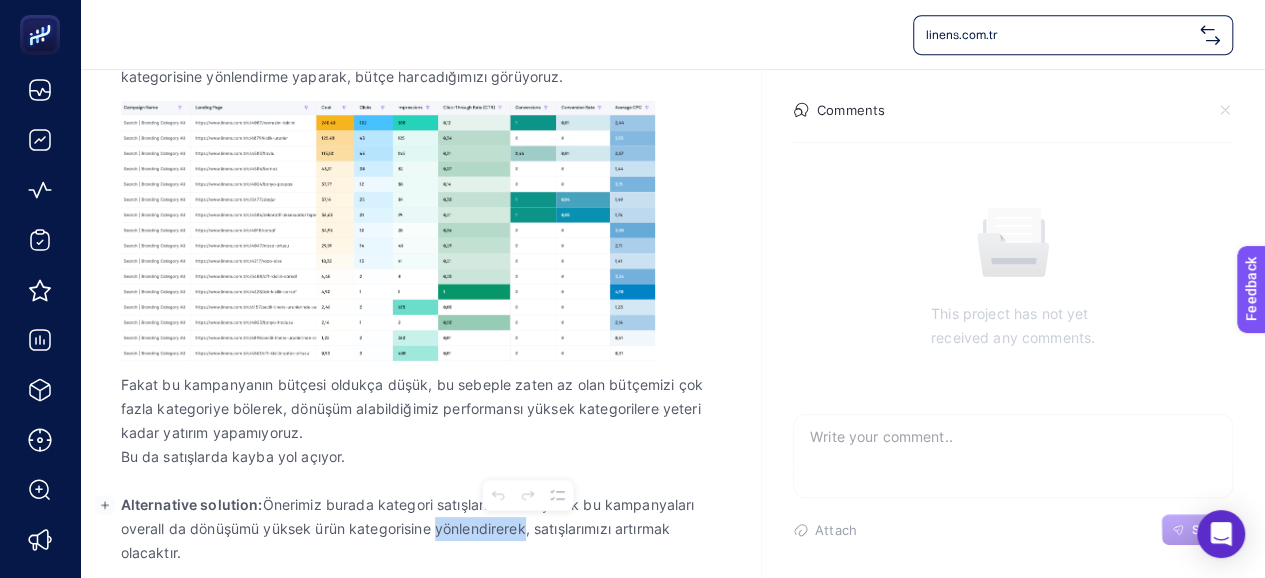 click on "Alternative solution:  Önerimiz burada kategori satışlarını inceleyerek bu kampanyaları overall da dönüşümü yüksek ürün kategorisine yönlendirerek, satışlarımızı artırmak olacaktır." at bounding box center (421, 529) 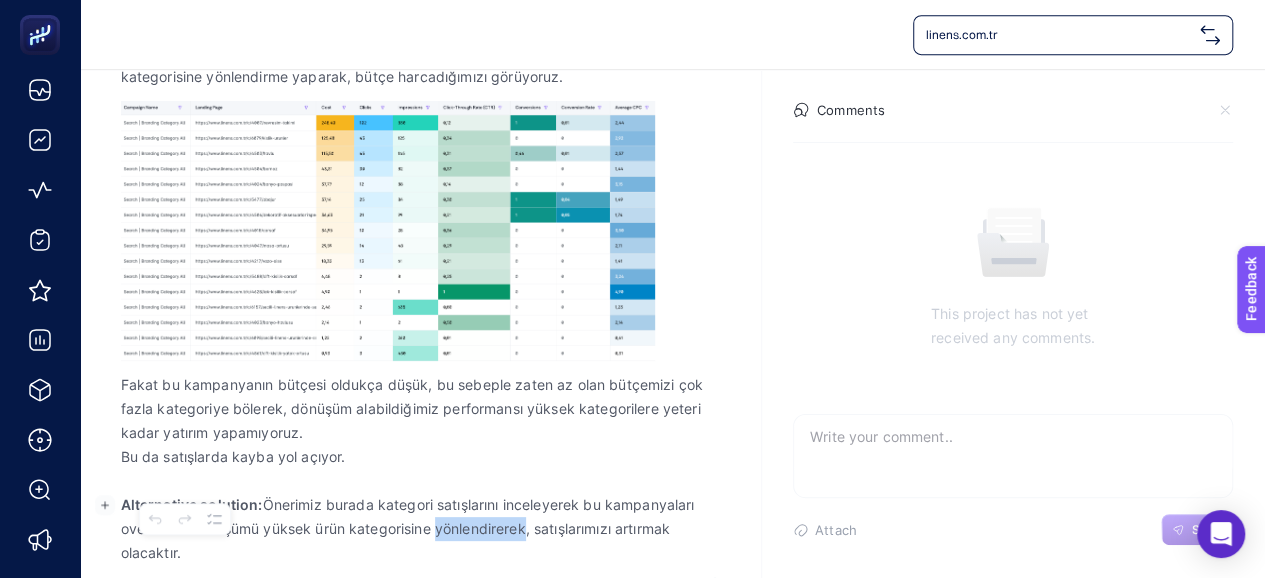 click on "Alternative solution:  Önerimiz burada kategori satışlarını inceleyerek bu kampanyaları overall da dönüşümü yüksek ürün kategorisine yönlendirerek, satışlarımızı artırmak olacaktır." at bounding box center [421, 529] 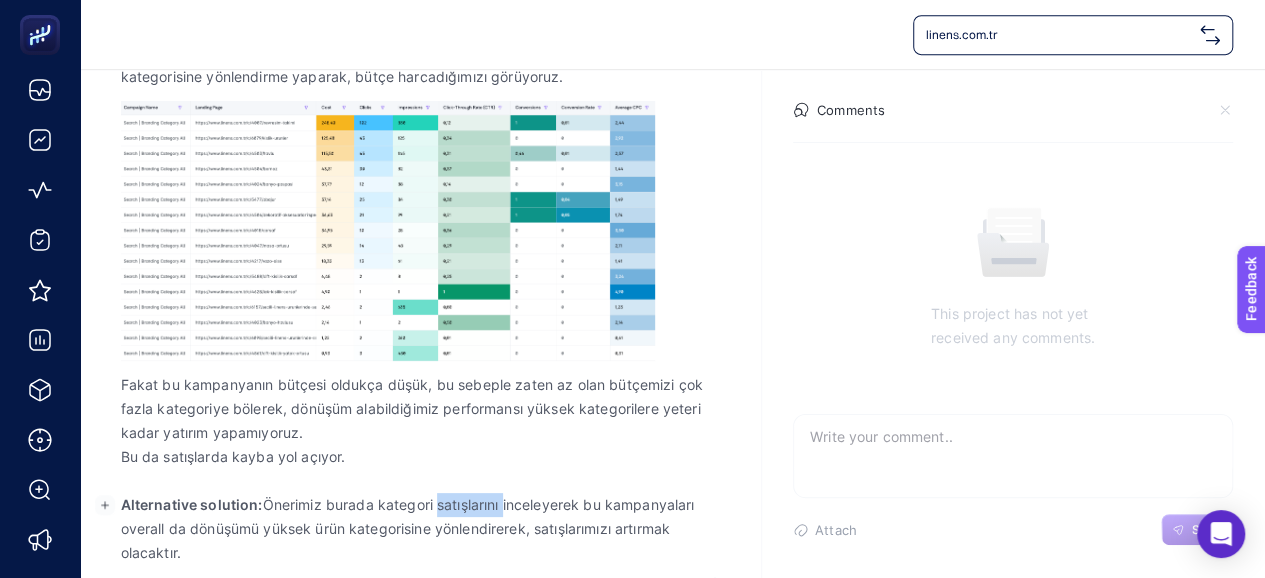 click on "Alternative solution:  Önerimiz burada kategori satışlarını inceleyerek bu kampanyaları overall da dönüşümü yüksek ürün kategorisine yönlendirerek, satışlarımızı artırmak olacaktır." at bounding box center [421, 529] 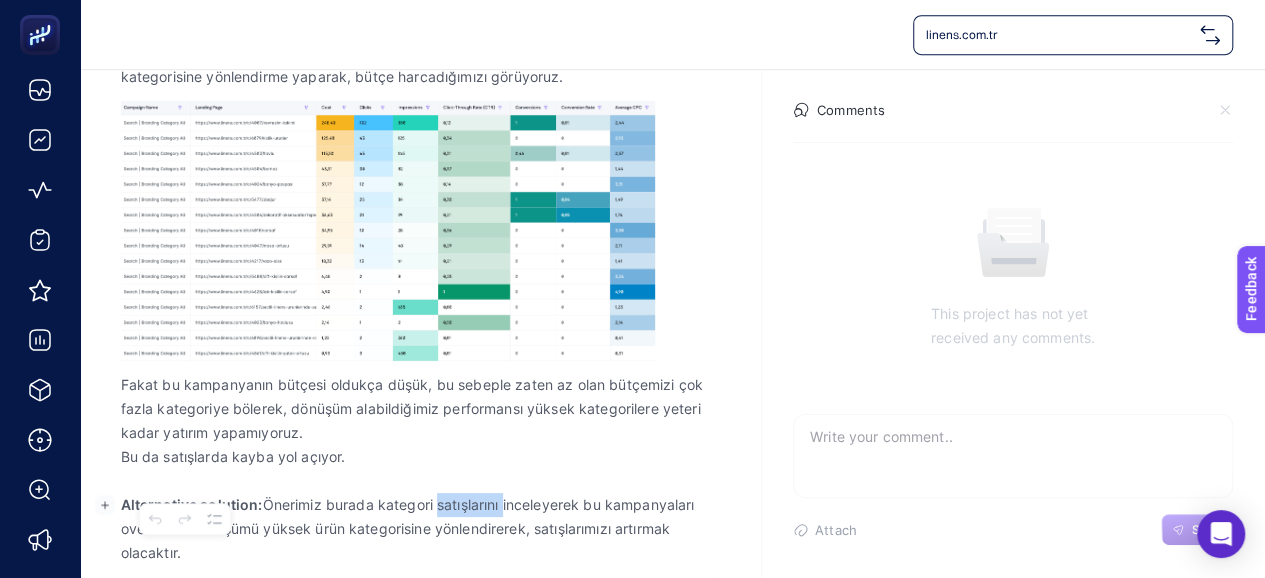 click on "Alternative solution:  Önerimiz burada kategori satışlarını inceleyerek bu kampanyaları overall da dönüşümü yüksek ürün kategorisine yönlendirerek, satışlarımızı artırmak olacaktır." at bounding box center [421, 529] 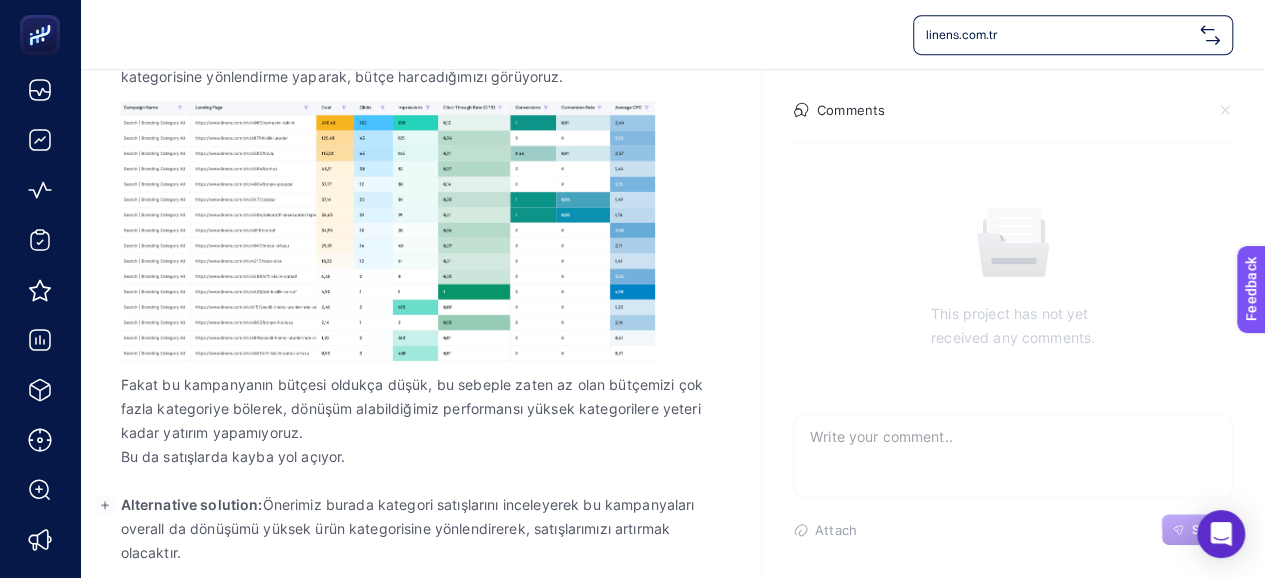 click on "Alternative solution:  Önerimiz burada kategori satışlarını inceleyerek bu kampanyaları overall da dönüşümü yüksek ürün kategorisine yönlendirerek, satışlarımızı artırmak olacaktır." at bounding box center (421, 529) 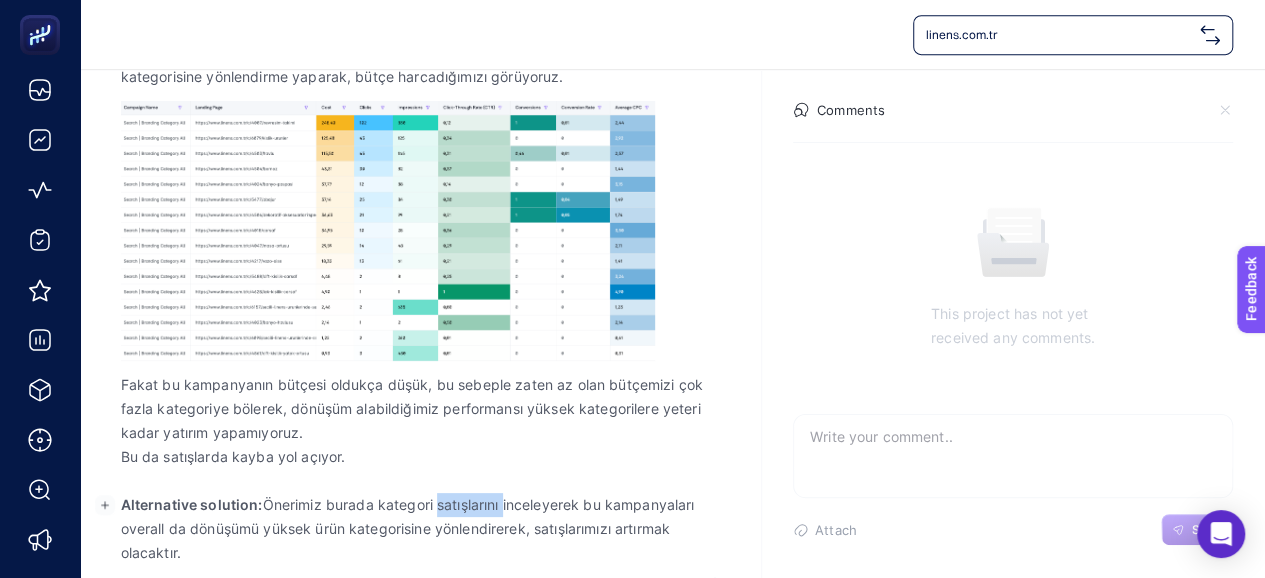 click on "Alternative solution:  Önerimiz burada kategori satışlarını inceleyerek bu kampanyaları overall da dönüşümü yüksek ürün kategorisine yönlendirerek, satışlarımızı artırmak olacaktır." at bounding box center (421, 529) 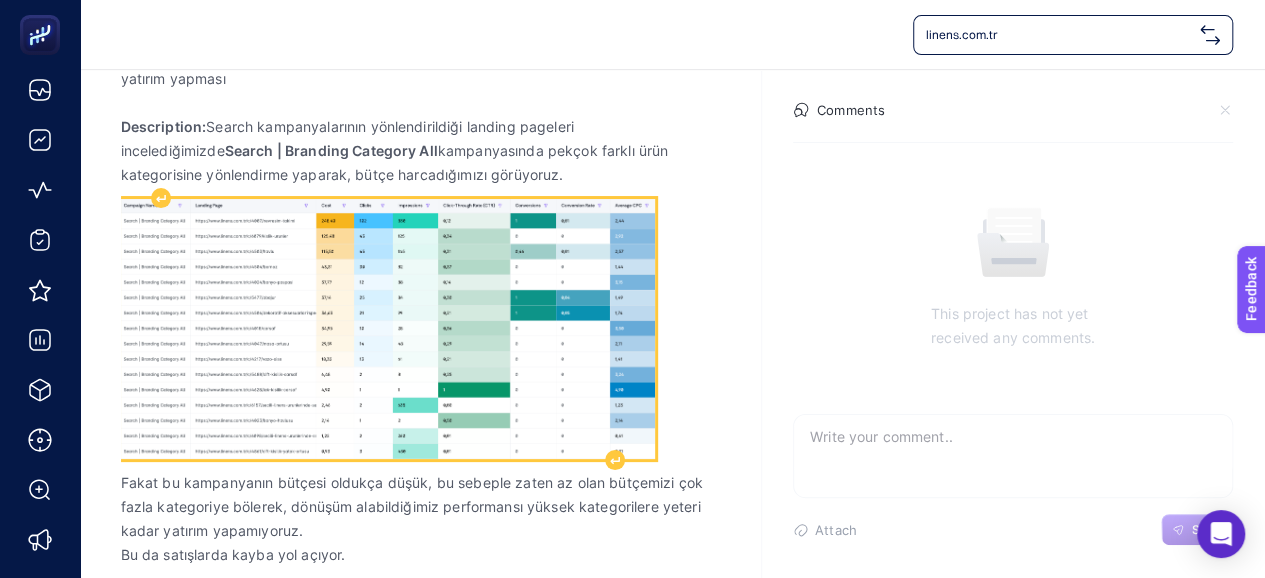 scroll, scrollTop: 294, scrollLeft: 0, axis: vertical 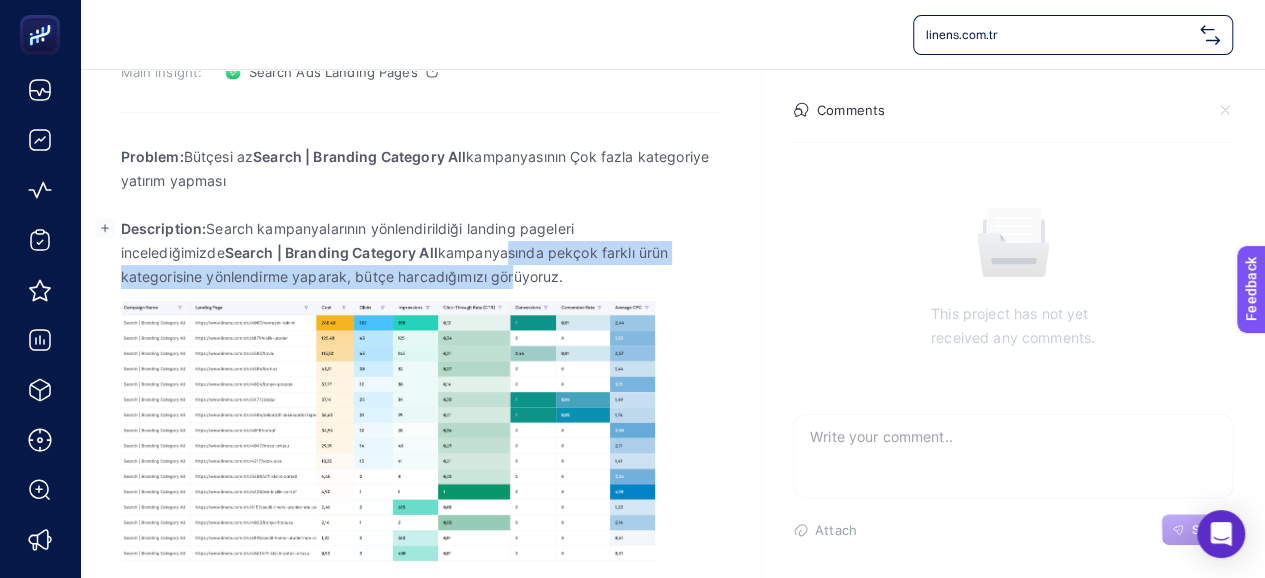 drag, startPoint x: 398, startPoint y: 248, endPoint x: 419, endPoint y: 269, distance: 29.698484 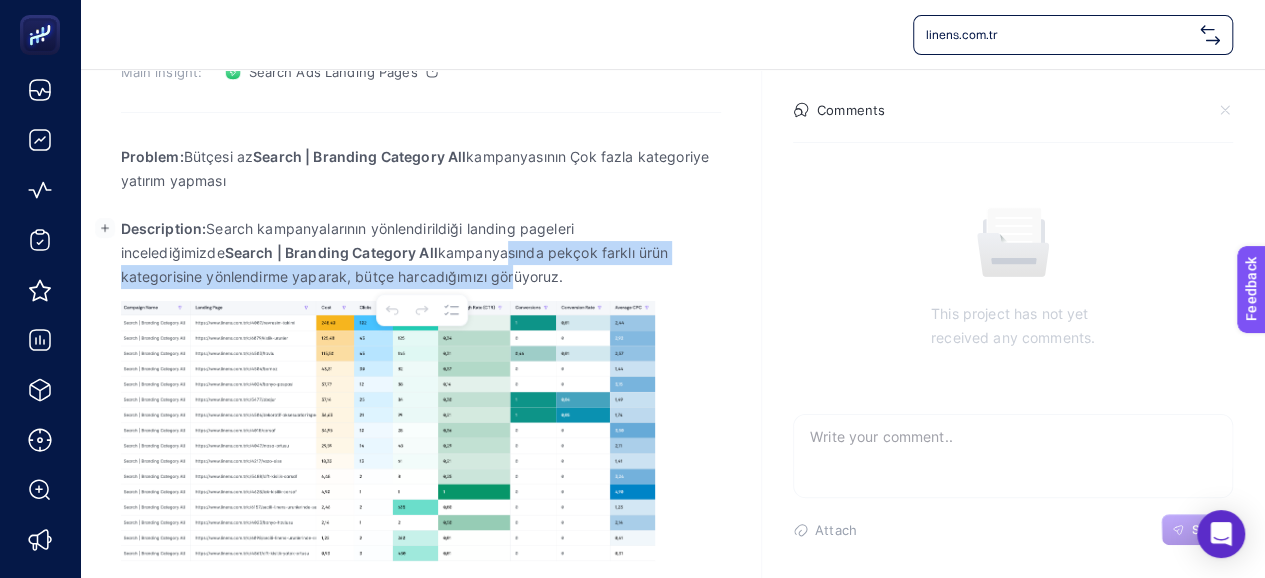 click on "Description:  Search kampanyalarının yönlendirildiği landing pageleri incelediğimizde  Search | Branding Category All  kampanyasında pekçok farklı ürün kategorisine yönlendirme yaparak, bütçe harcadığımızı görüyoruz." at bounding box center (421, 253) 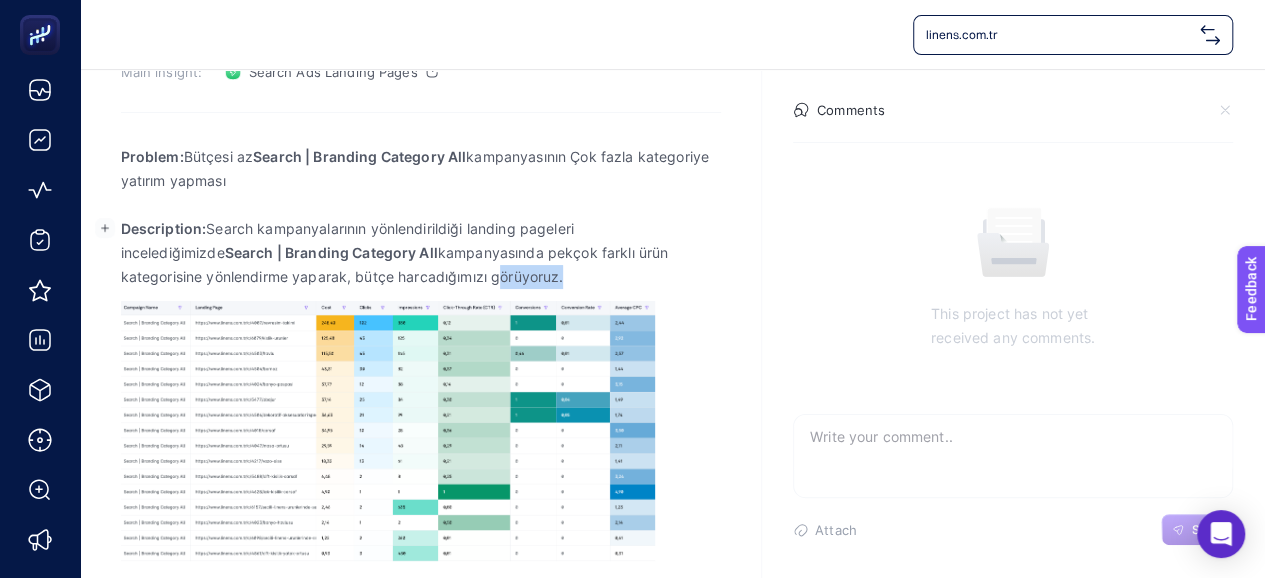 click on "Description:  Search kampanyalarının yönlendirildiği landing pageleri incelediğimizde  Search | Branding Category All  kampanyasında pekçok farklı ürün kategorisine yönlendirme yaparak, bütçe harcadığımızı görüyoruz." at bounding box center (421, 253) 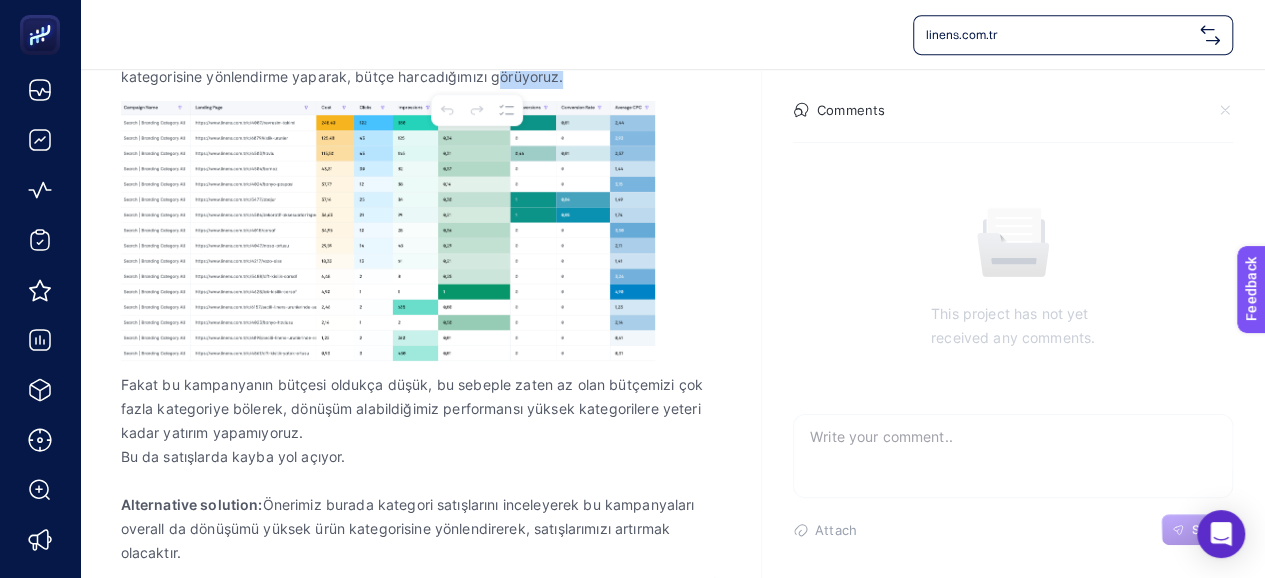 scroll, scrollTop: 494, scrollLeft: 0, axis: vertical 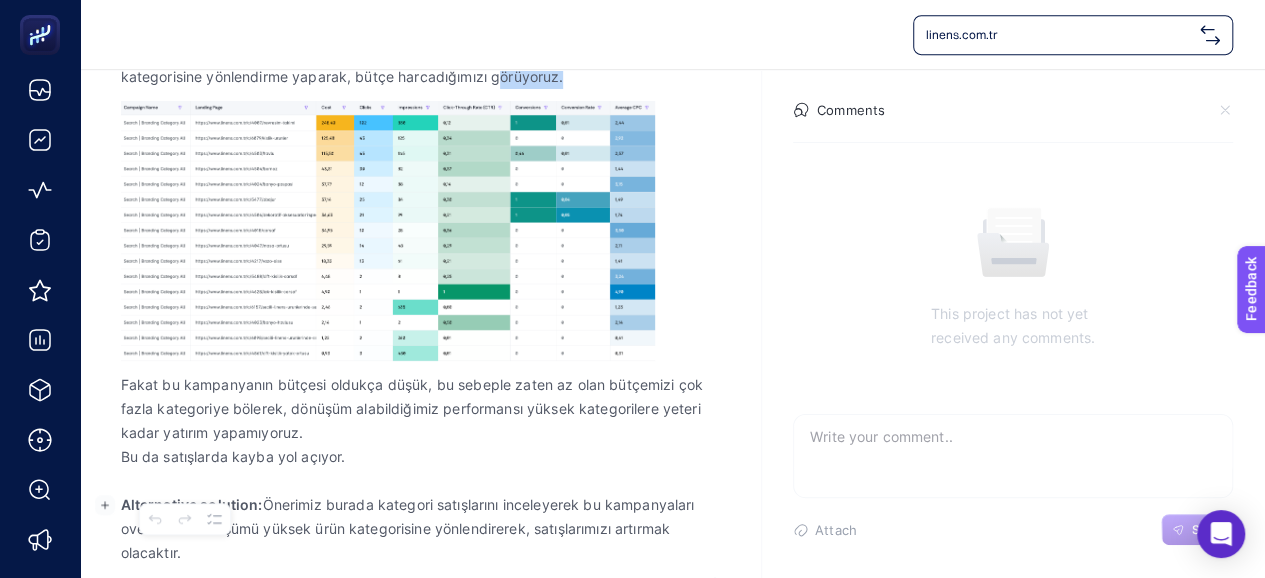 drag, startPoint x: 409, startPoint y: 495, endPoint x: 469, endPoint y: 546, distance: 78.74643 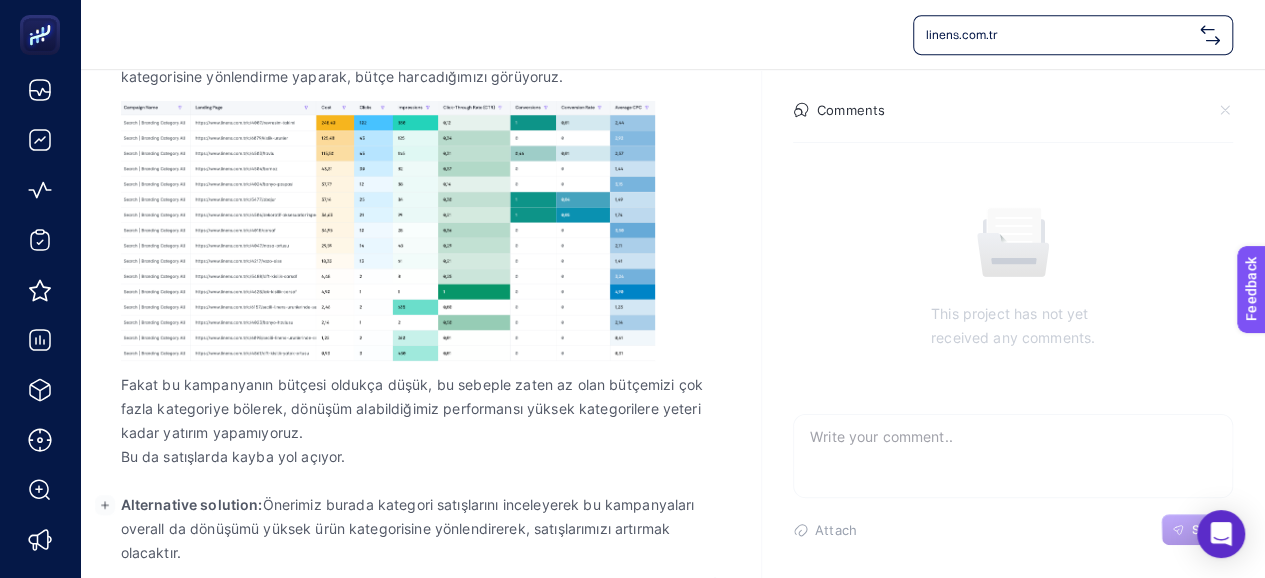 click on "Alternative solution:  Önerimiz burada kategori satışlarını inceleyerek bu kampanyaları overall da dönüşümü yüksek ürün kategorisine yönlendirerek, satışlarımızı artırmak olacaktır." at bounding box center [421, 529] 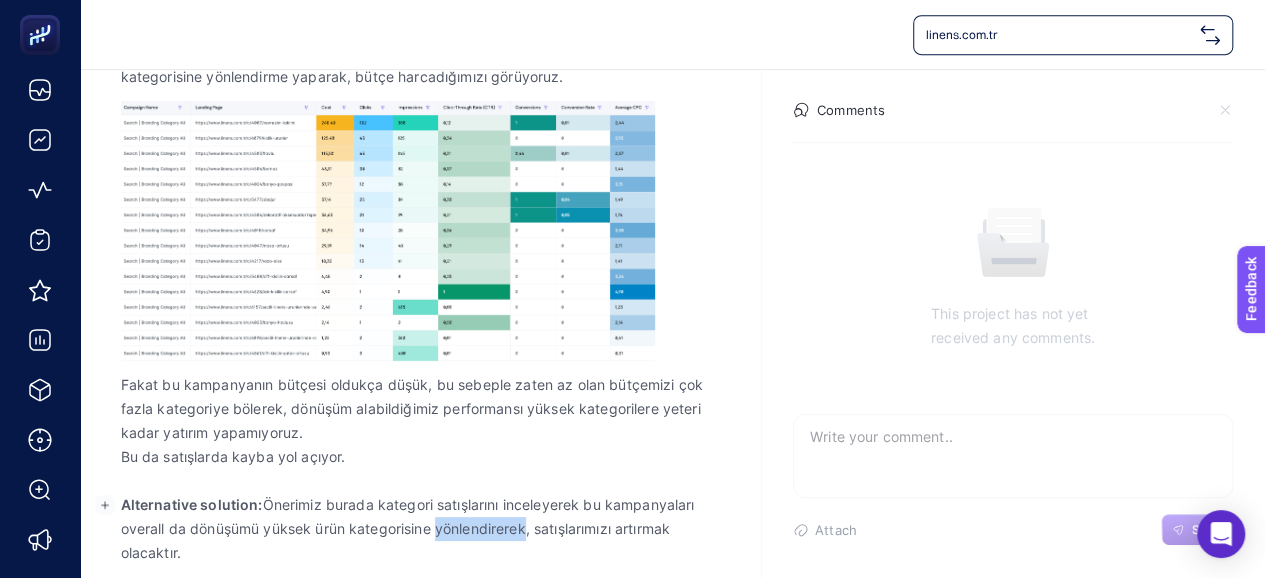 click on "Alternative solution:  Önerimiz burada kategori satışlarını inceleyerek bu kampanyaları overall da dönüşümü yüksek ürün kategorisine yönlendirerek, satışlarımızı artırmak olacaktır." at bounding box center [421, 529] 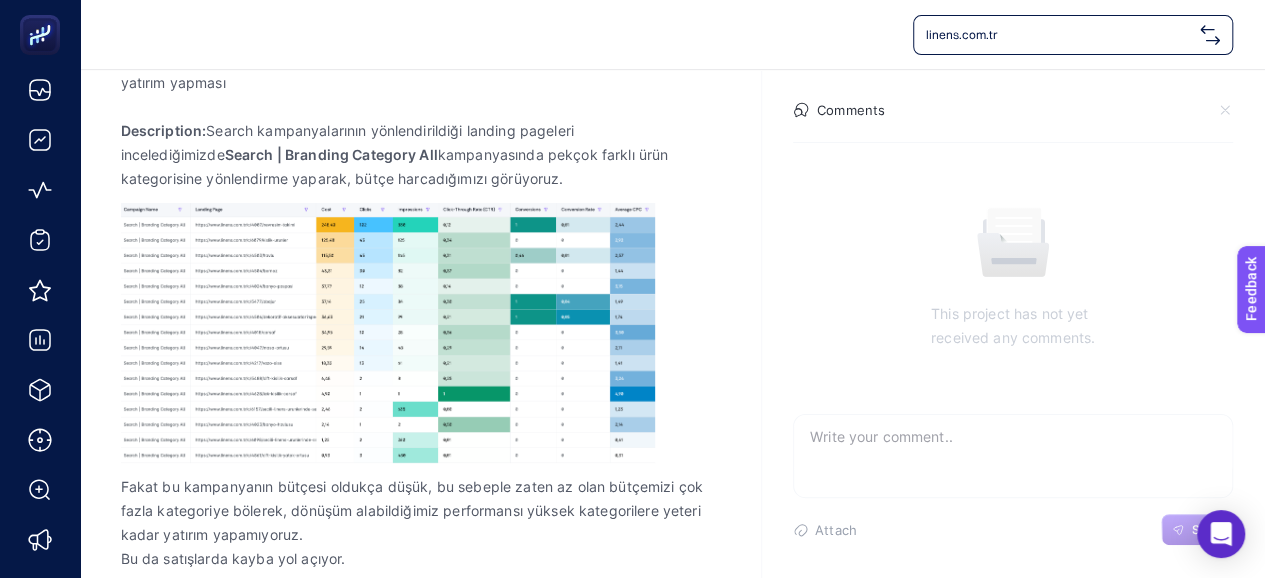 scroll, scrollTop: 394, scrollLeft: 0, axis: vertical 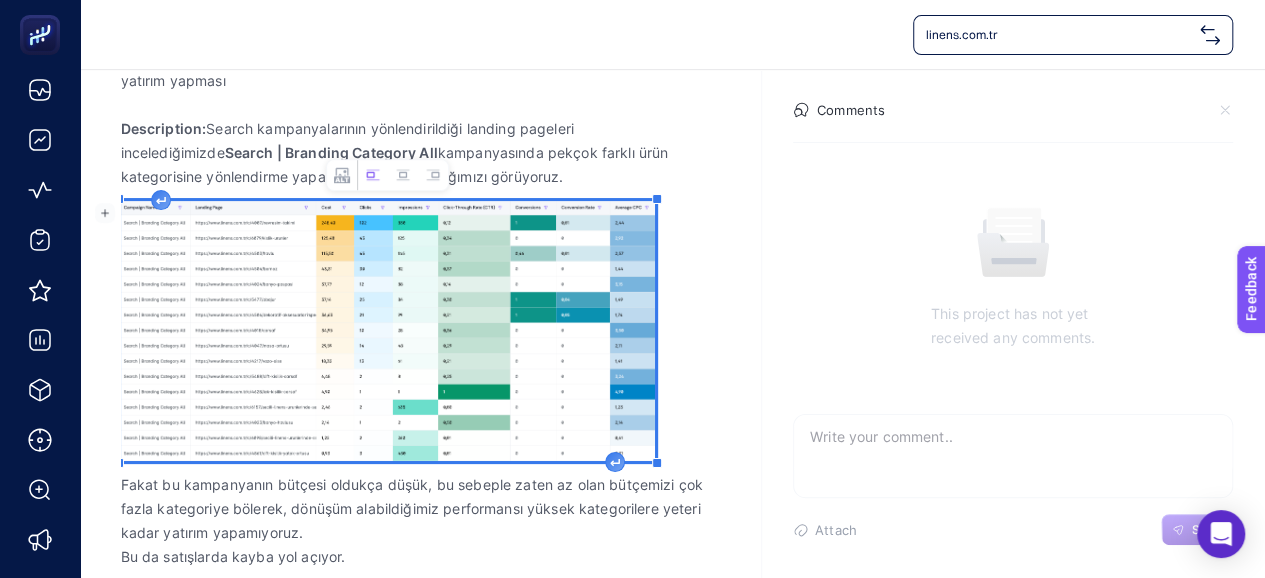 click at bounding box center (388, 331) 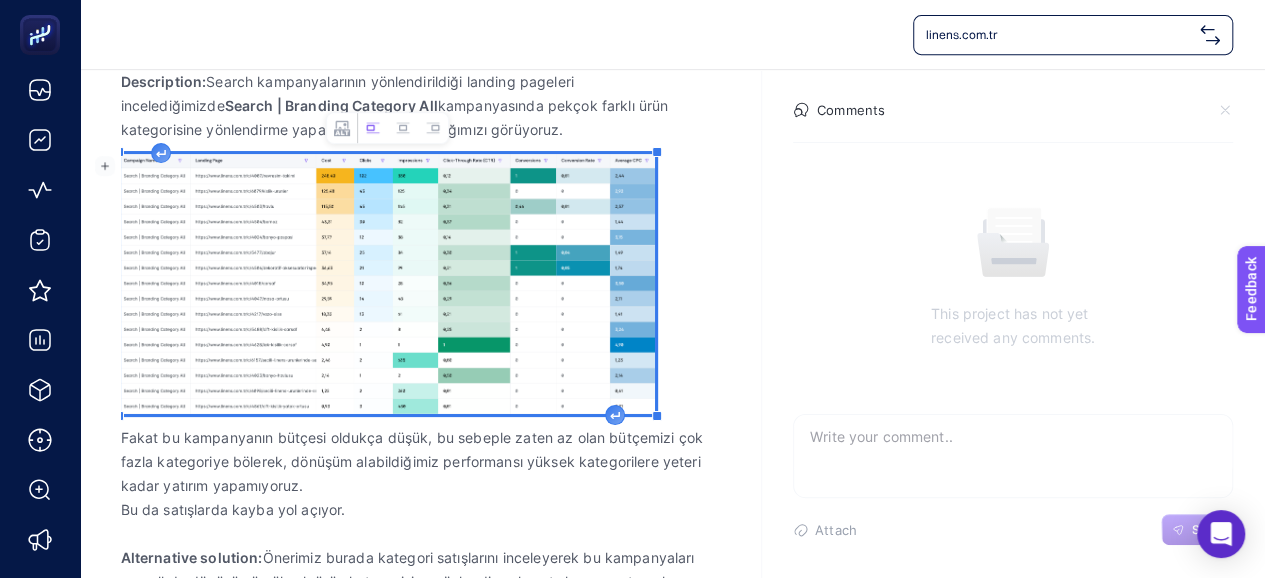 scroll, scrollTop: 481, scrollLeft: 0, axis: vertical 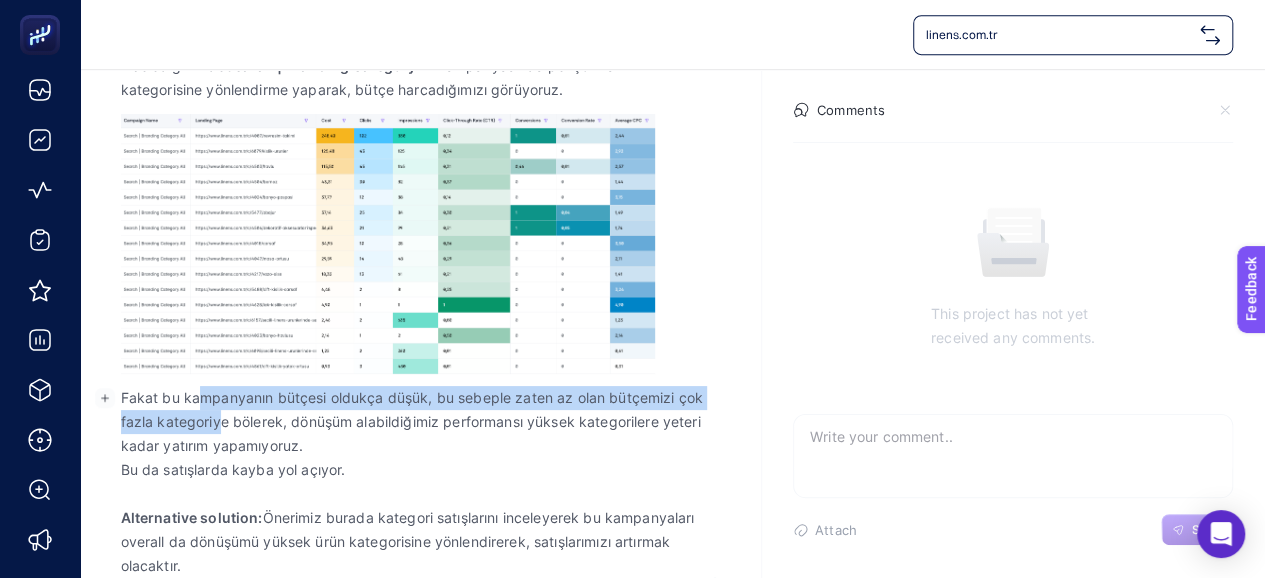 drag, startPoint x: 202, startPoint y: 399, endPoint x: 223, endPoint y: 417, distance: 27.658634 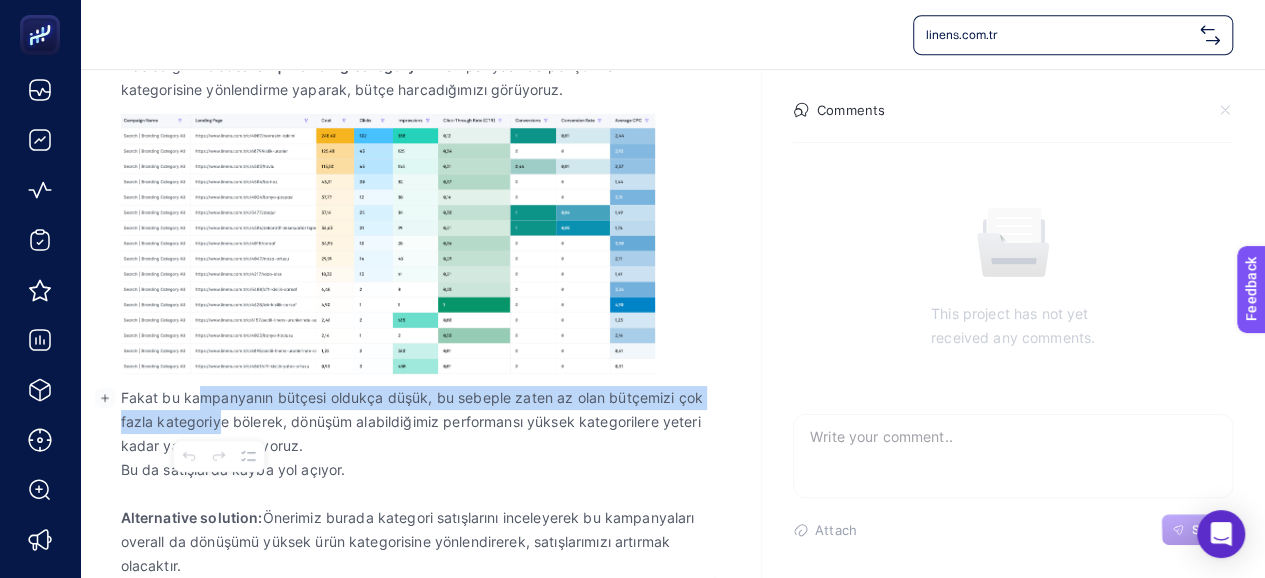 click on "Fakat bu kampanyanın bütçesi oldukça düşük, bu sebeple zaten az olan bütçemizi çok fazla kategoriye bölerek, dönüşüm alabildiğimiz performansı yüksek kategorilere yeteri kadar yatırım yapamıyoruz." at bounding box center [421, 422] 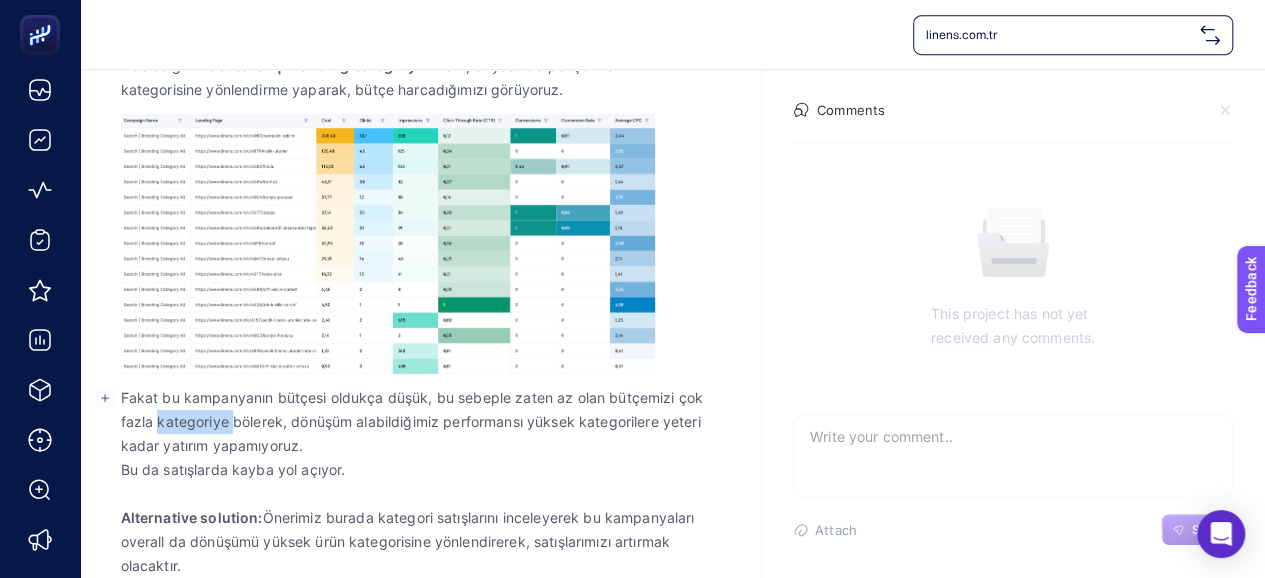 click on "Fakat bu kampanyanın bütçesi oldukça düşük, bu sebeple zaten az olan bütçemizi çok fazla kategoriye bölerek, dönüşüm alabildiğimiz performansı yüksek kategorilere yeteri kadar yatırım yapamıyoruz." at bounding box center [421, 422] 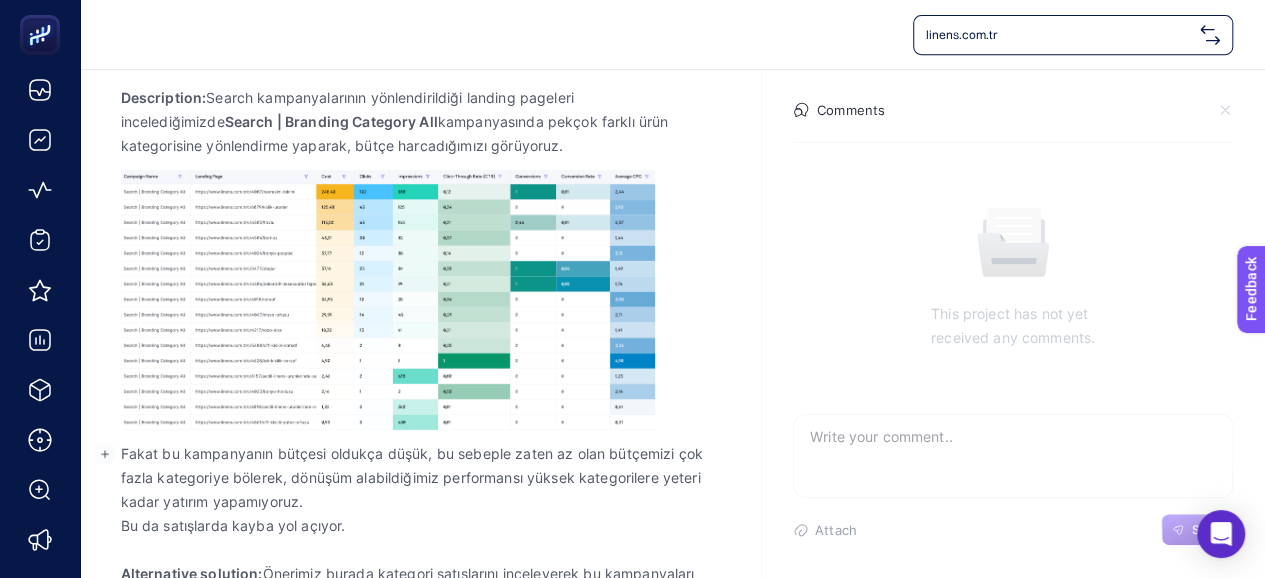 scroll, scrollTop: 381, scrollLeft: 0, axis: vertical 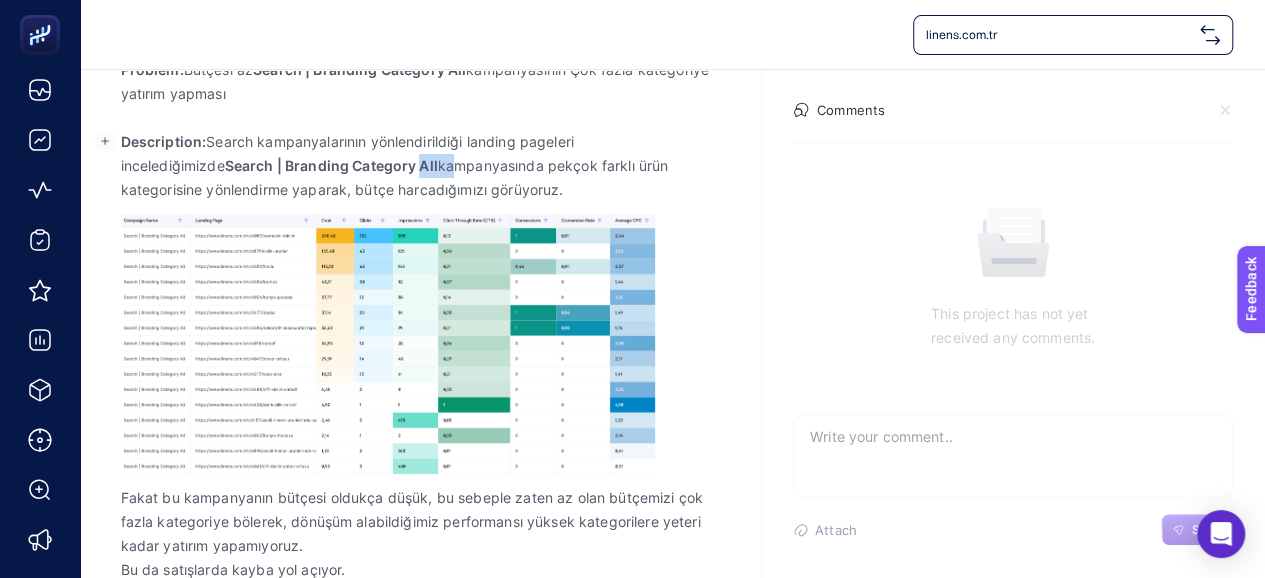 drag, startPoint x: 315, startPoint y: 159, endPoint x: 347, endPoint y: 173, distance: 34.928497 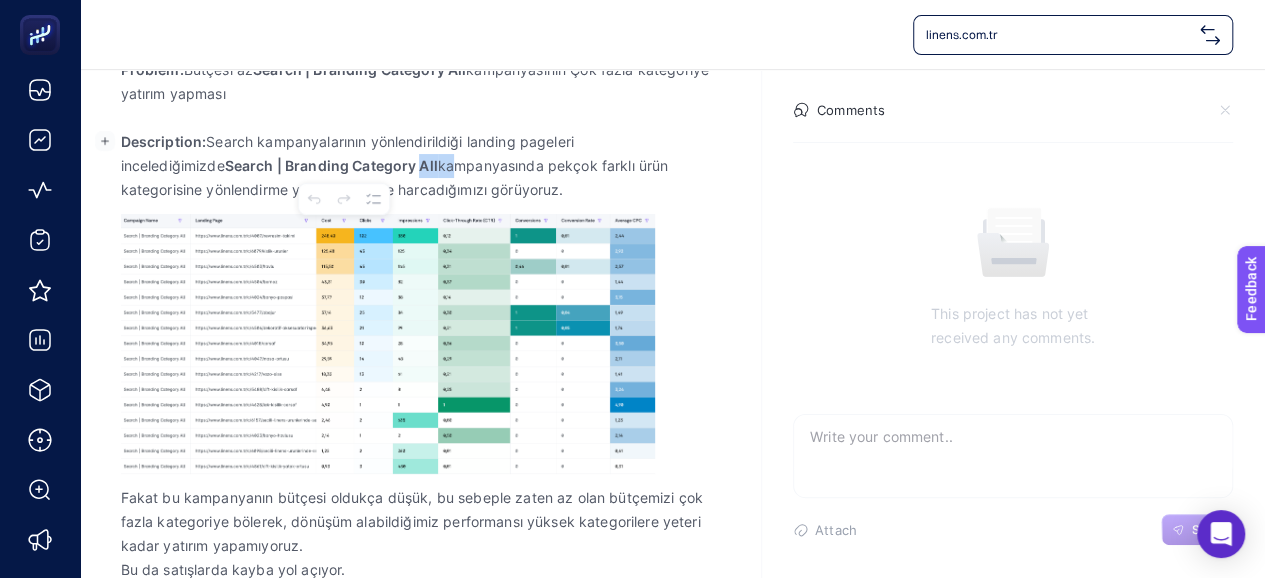 click on "Description:  Search kampanyalarının yönlendirildiği landing pageleri incelediğimizde  Search | Branding Category All  kampanyasında pekçok farklı ürün kategorisine yönlendirme yaparak, bütçe harcadığımızı görüyoruz." at bounding box center [421, 166] 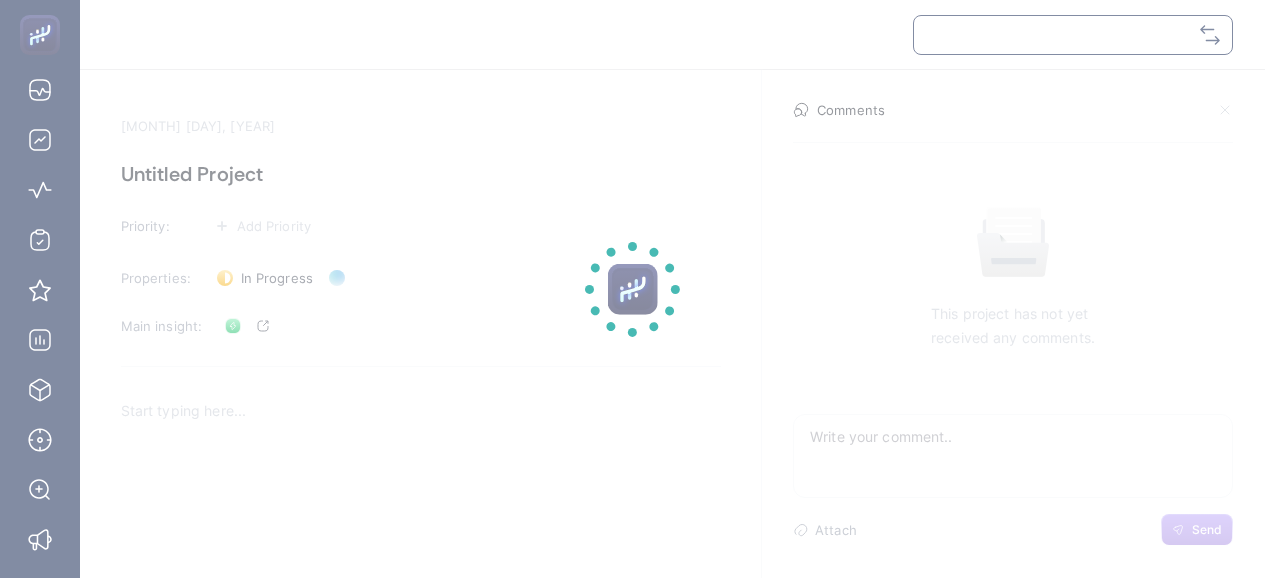 scroll, scrollTop: 0, scrollLeft: 0, axis: both 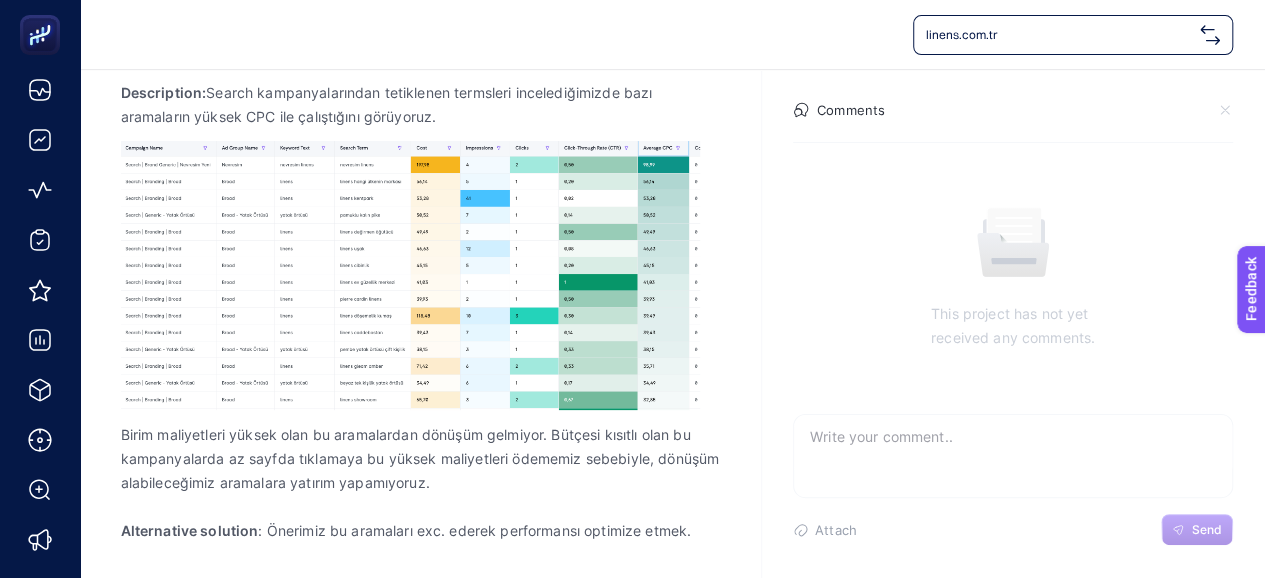 click on "Birim maliyetleri yüksek olan bu aramalardan dönüşüm gelmiyor. Bütçesi kısıtlı olan bu kampanyalarda az sayfda tıklamaya bu yüksek maliyetleri ödememiz sebebiyle, dönüşüm alabileceğimiz aramalara yatırım yapamıyoruz." at bounding box center [421, 459] 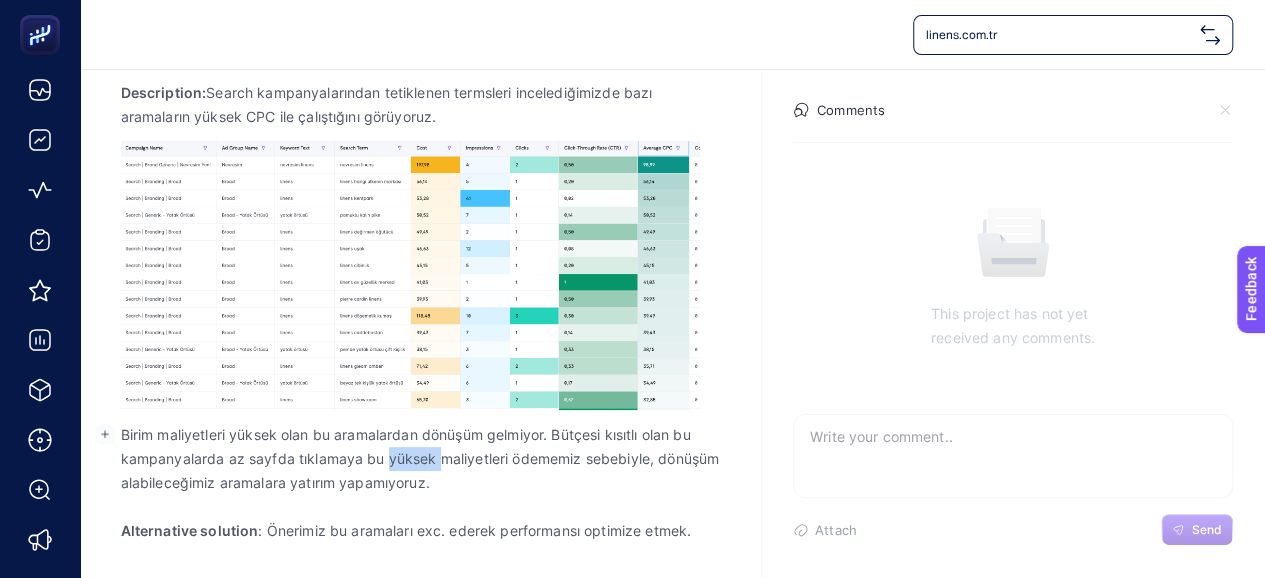 click on "Birim maliyetleri yüksek olan bu aramalardan dönüşüm gelmiyor. Bütçesi kısıtlı olan bu kampanyalarda az sayfda tıklamaya bu yüksek maliyetleri ödememiz sebebiyle, dönüşüm alabileceğimiz aramalara yatırım yapamıyoruz." at bounding box center [421, 459] 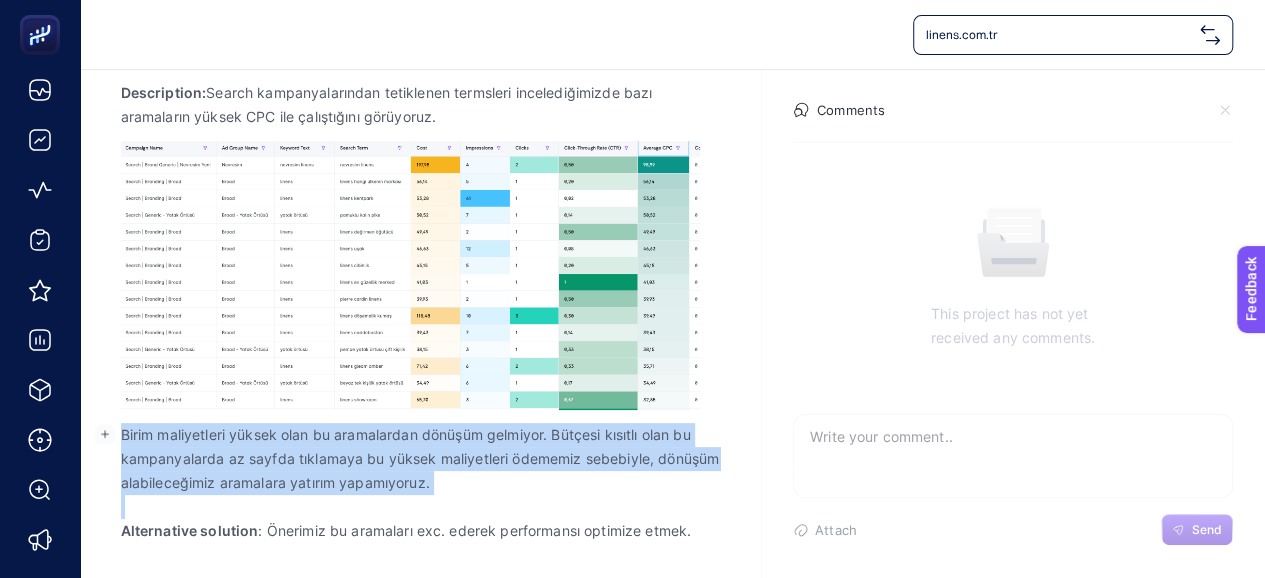 click on "Birim maliyetleri yüksek olan bu aramalardan dönüşüm gelmiyor. Bütçesi kısıtlı olan bu kampanyalarda az sayfda tıklamaya bu yüksek maliyetleri ödememiz sebebiyle, dönüşüm alabileceğimiz aramalara yatırım yapamıyoruz." at bounding box center [421, 459] 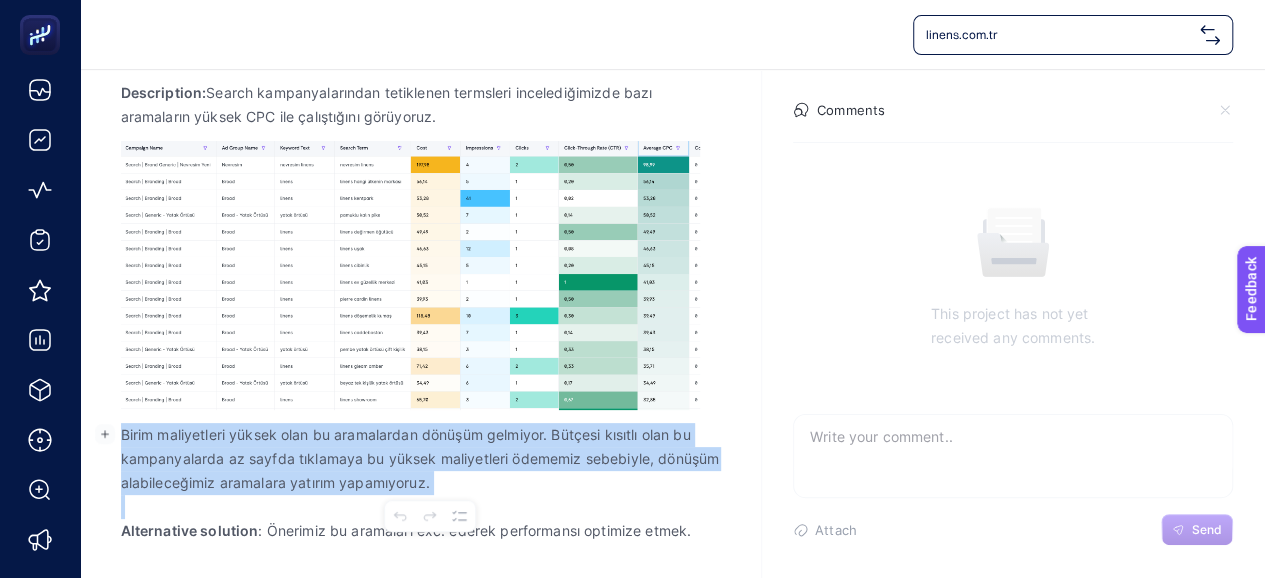 click on "Birim maliyetleri yüksek olan bu aramalardan dönüşüm gelmiyor. Bütçesi kısıtlı olan bu kampanyalarda az sayfda tıklamaya bu yüksek maliyetleri ödememiz sebebiyle, dönüşüm alabileceğimiz aramalara yatırım yapamıyoruz." at bounding box center [421, 459] 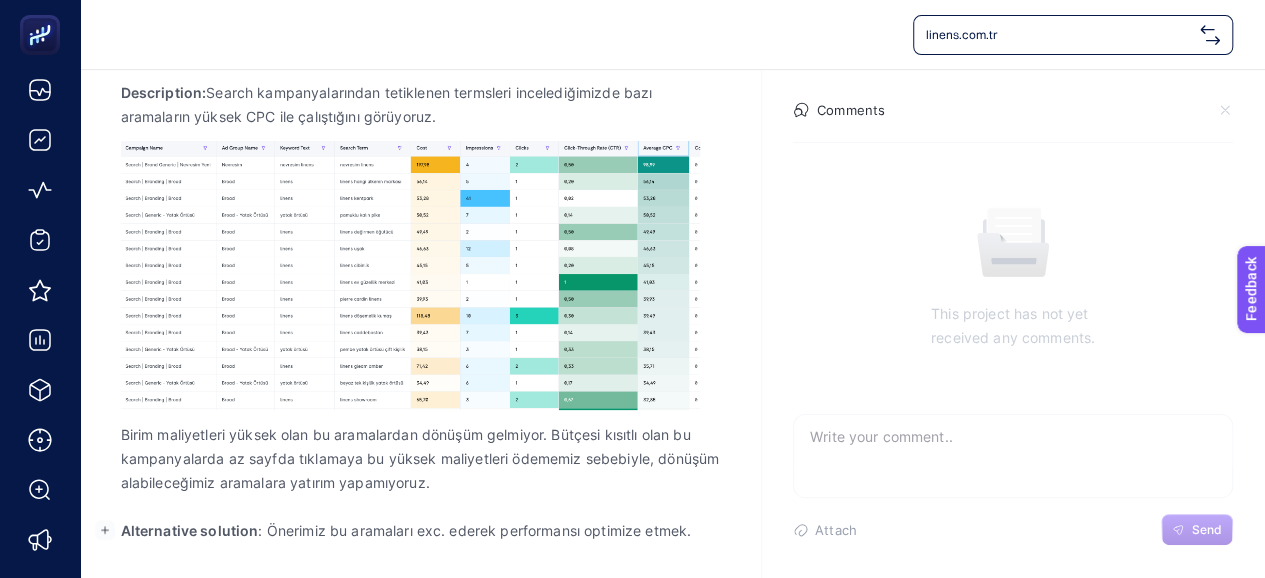 click on "Alternative solution : Önerimiz bu aramaları exc. ederek performansı optimize etmek." at bounding box center [421, 531] 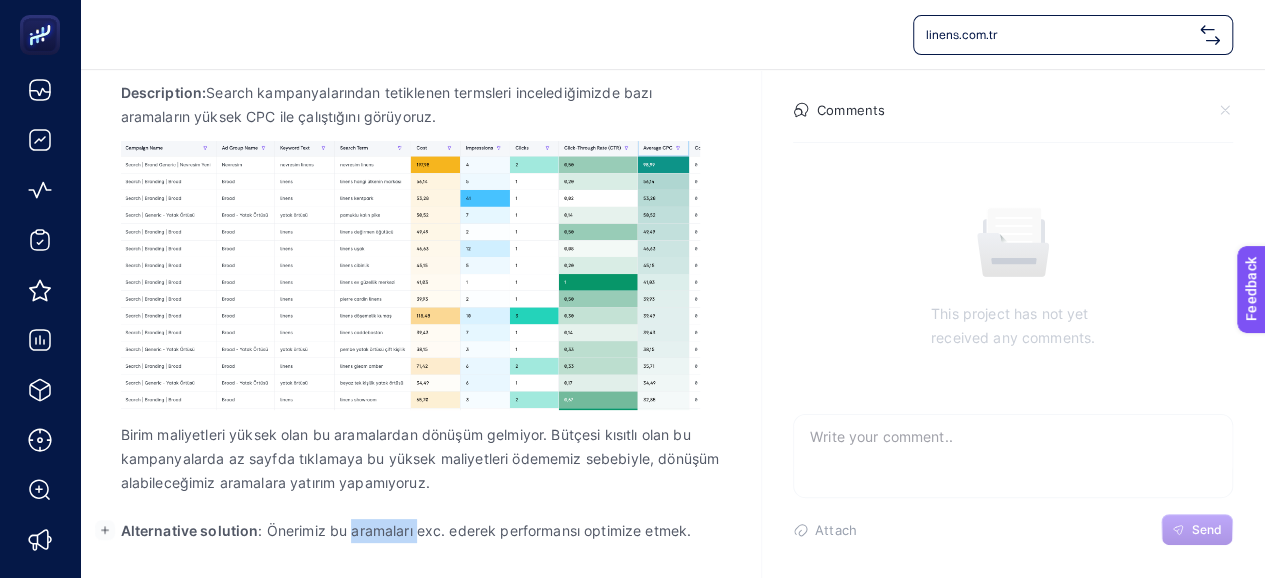 click on "Alternative solution : Önerimiz bu aramaları exc. ederek performansı optimize etmek." at bounding box center (421, 531) 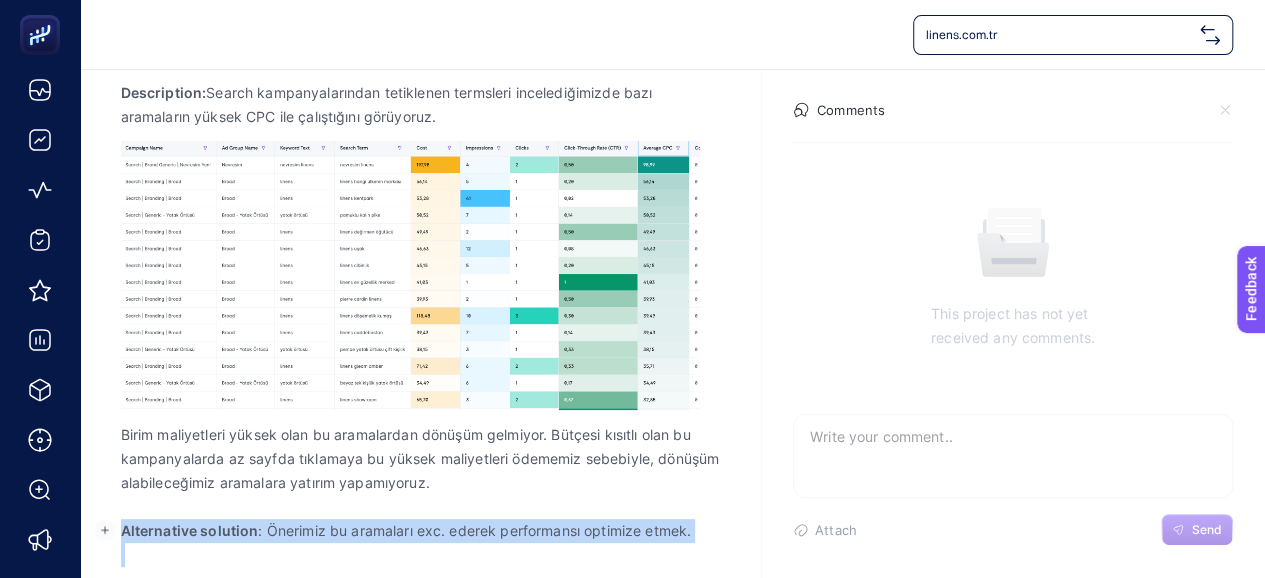 click on "Alternative solution : Önerimiz bu aramaları exc. ederek performansı optimize etmek." at bounding box center (421, 531) 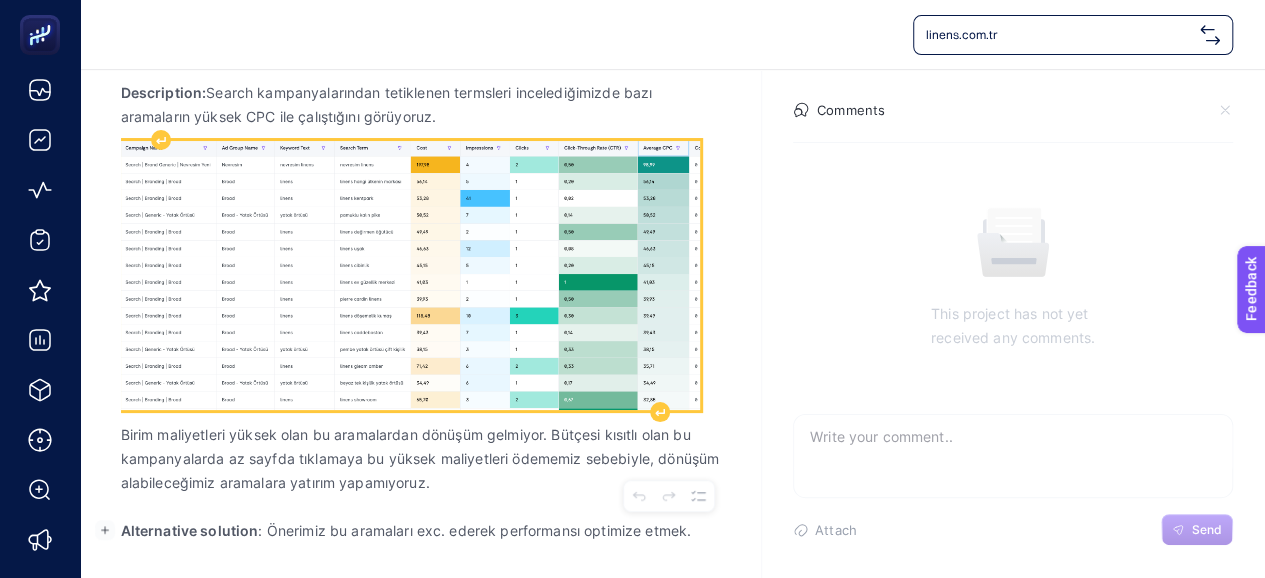 scroll, scrollTop: 394, scrollLeft: 0, axis: vertical 